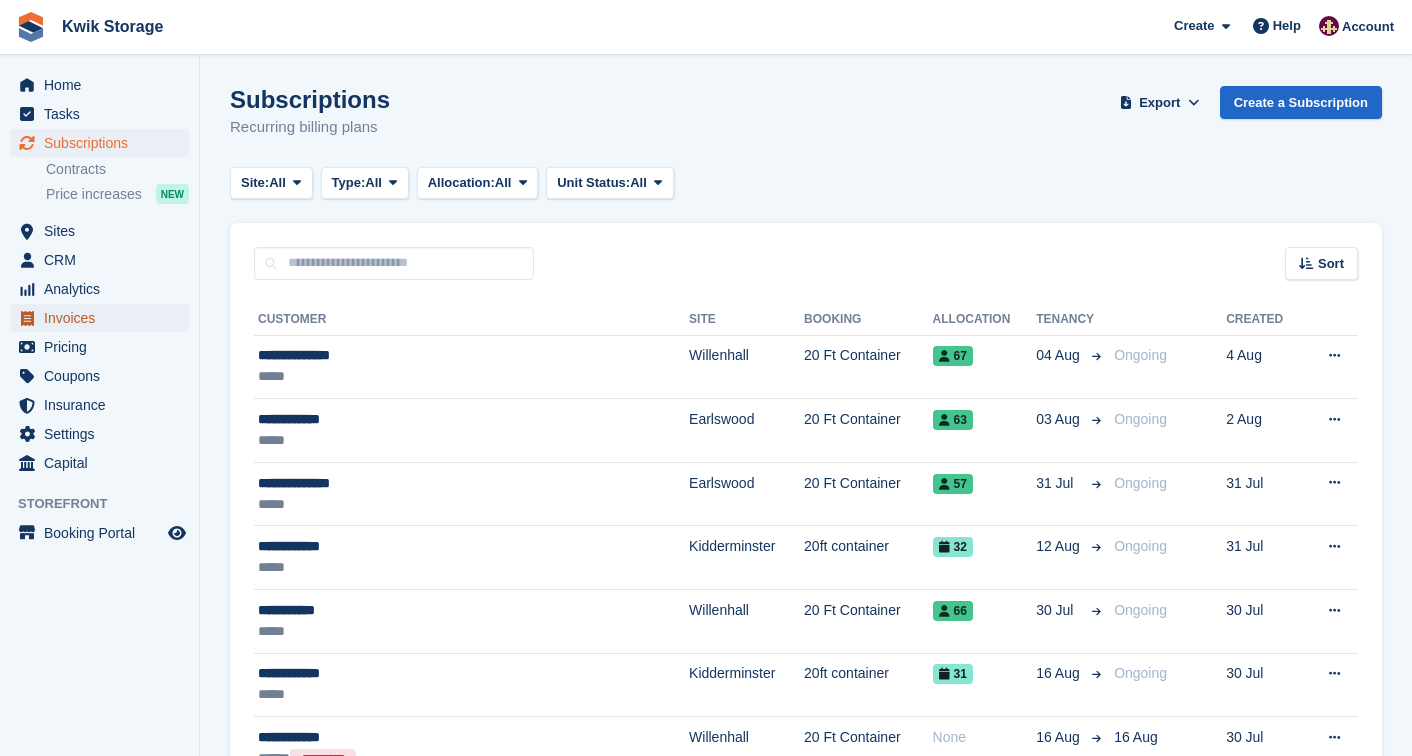 scroll, scrollTop: 0, scrollLeft: 0, axis: both 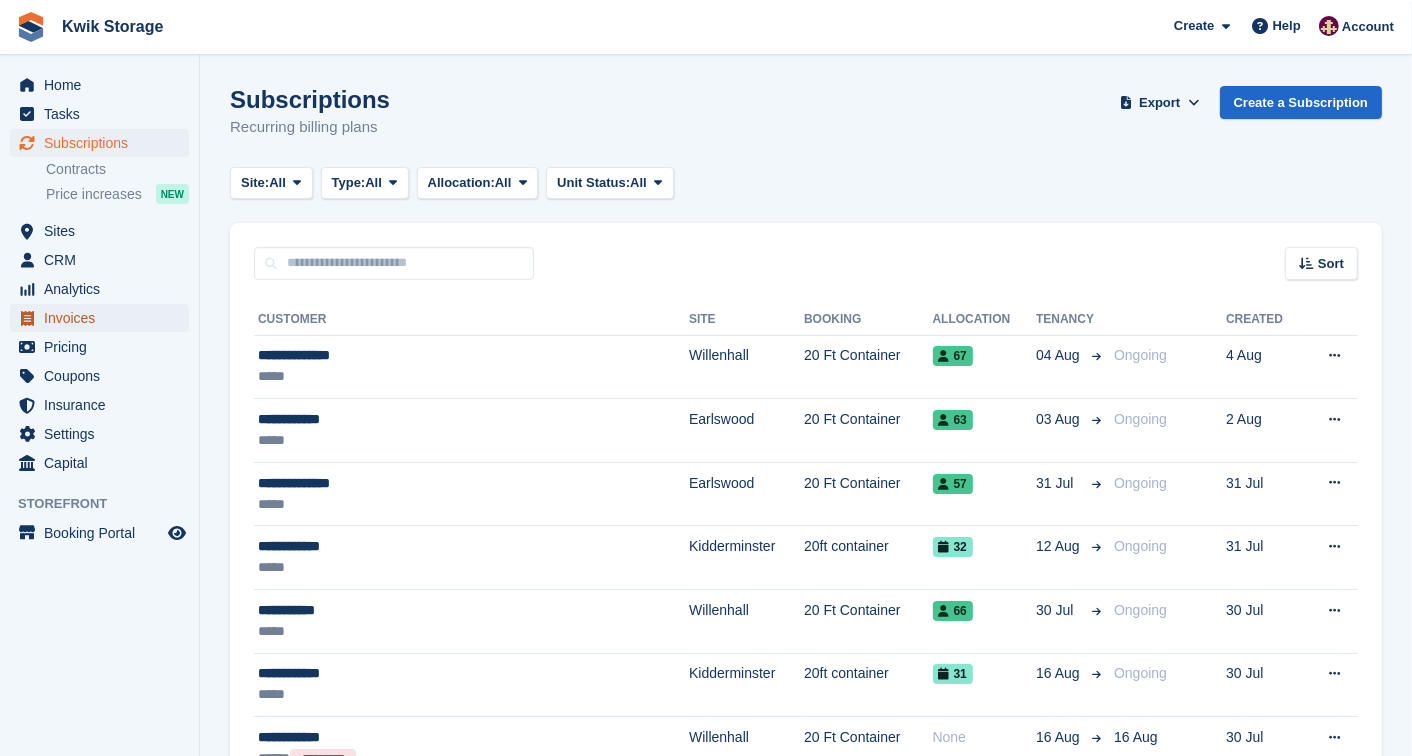 click on "Invoices" at bounding box center [104, 318] 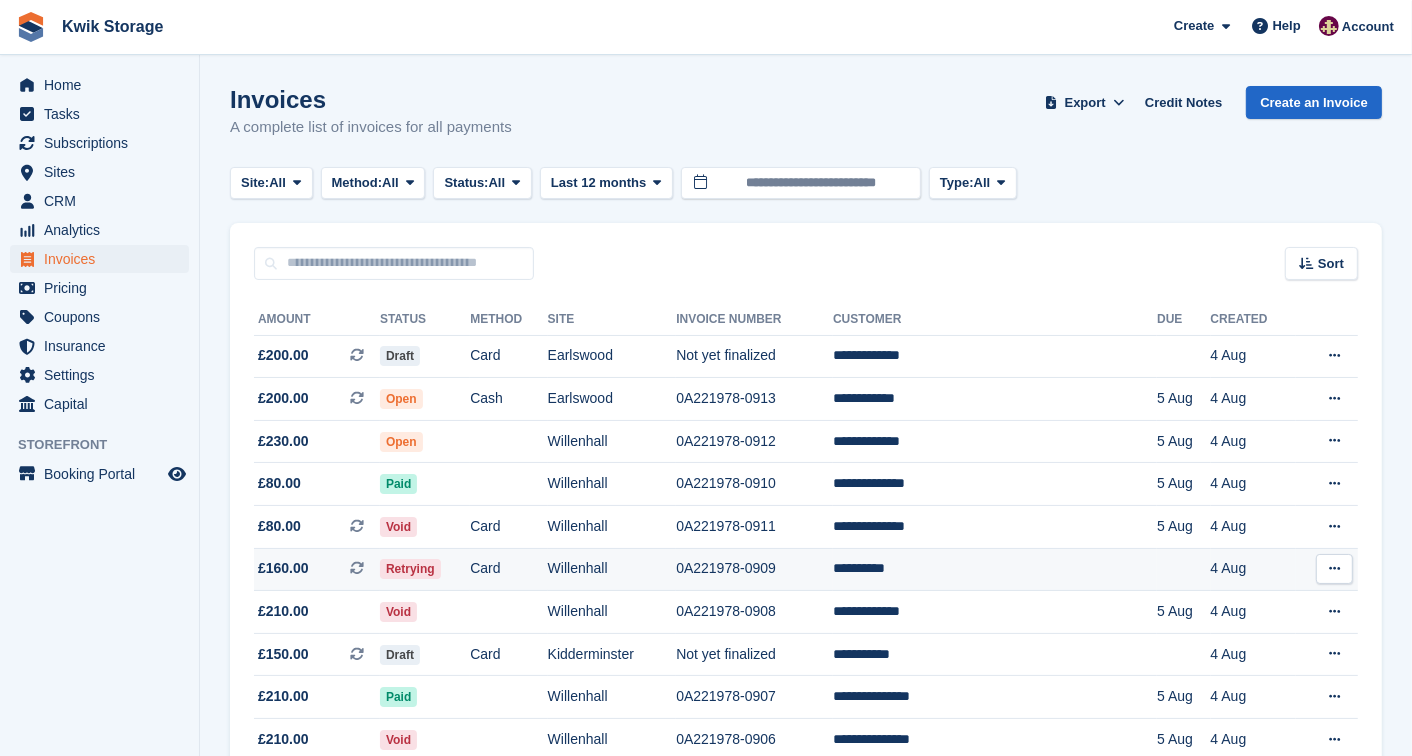 click on "Retrying" at bounding box center (425, 569) 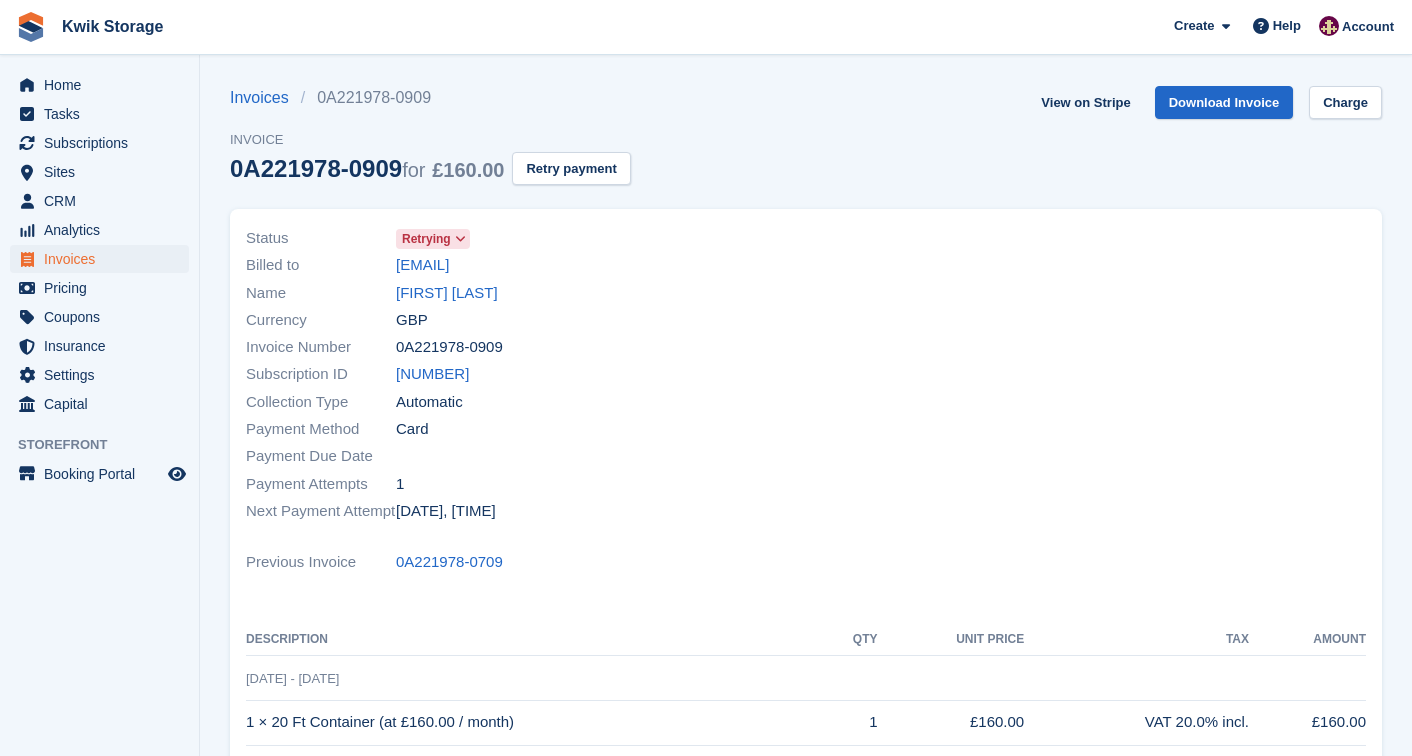 scroll, scrollTop: 0, scrollLeft: 0, axis: both 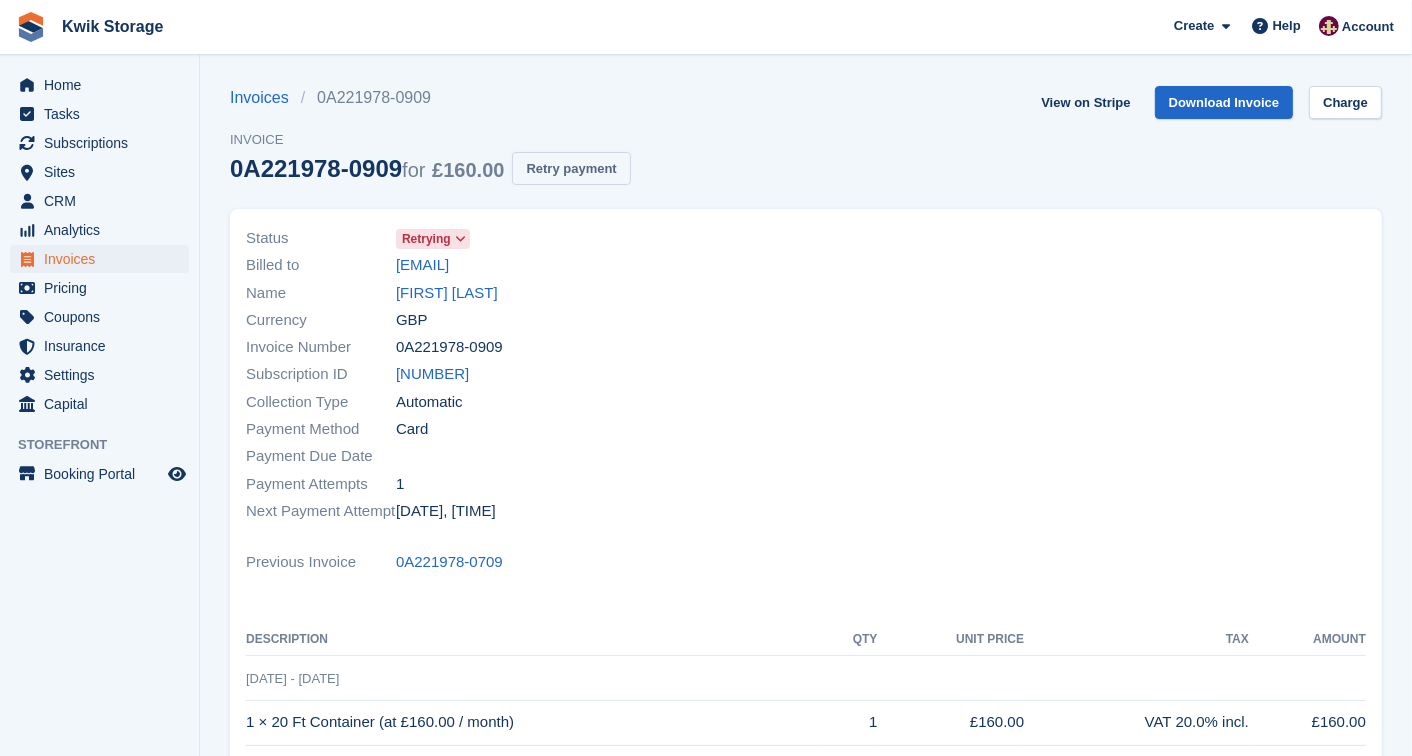 click on "Retry payment" at bounding box center [571, 168] 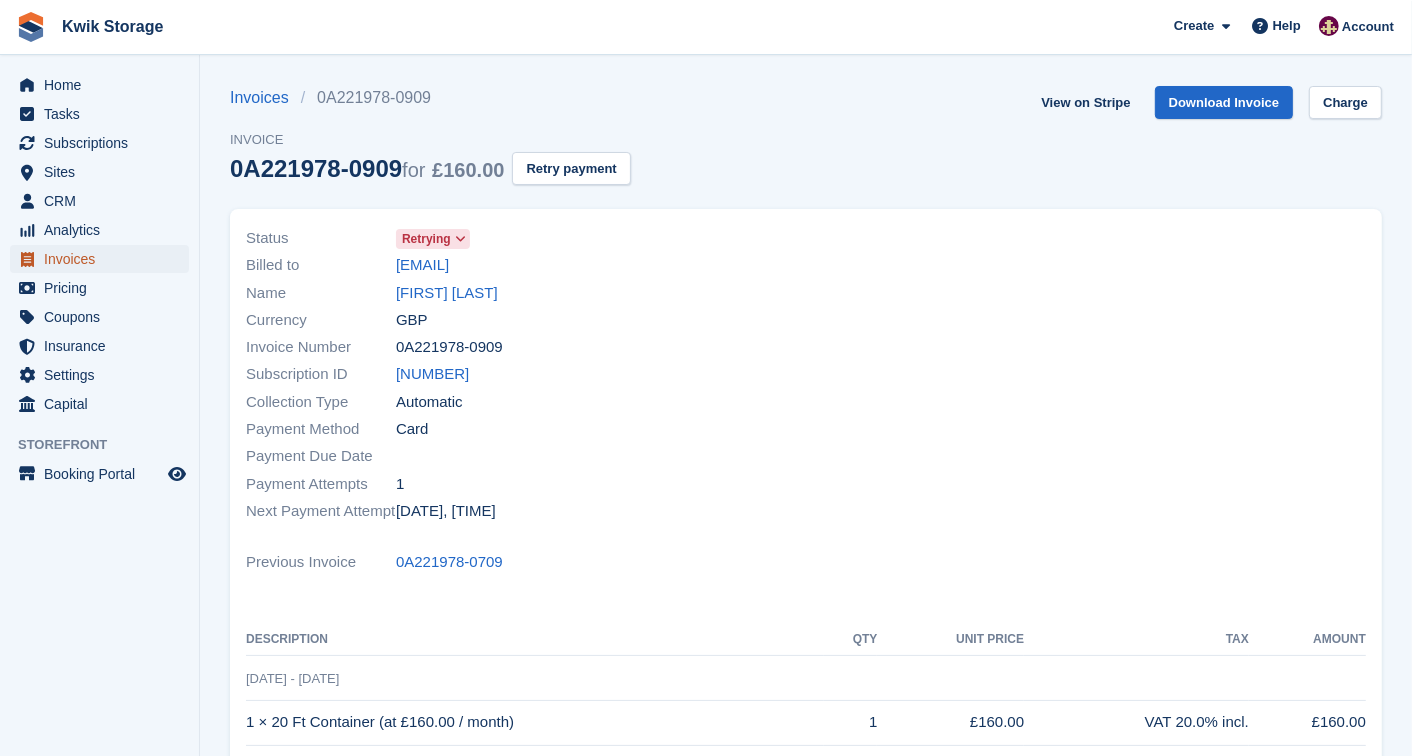 click on "Invoices" at bounding box center [104, 259] 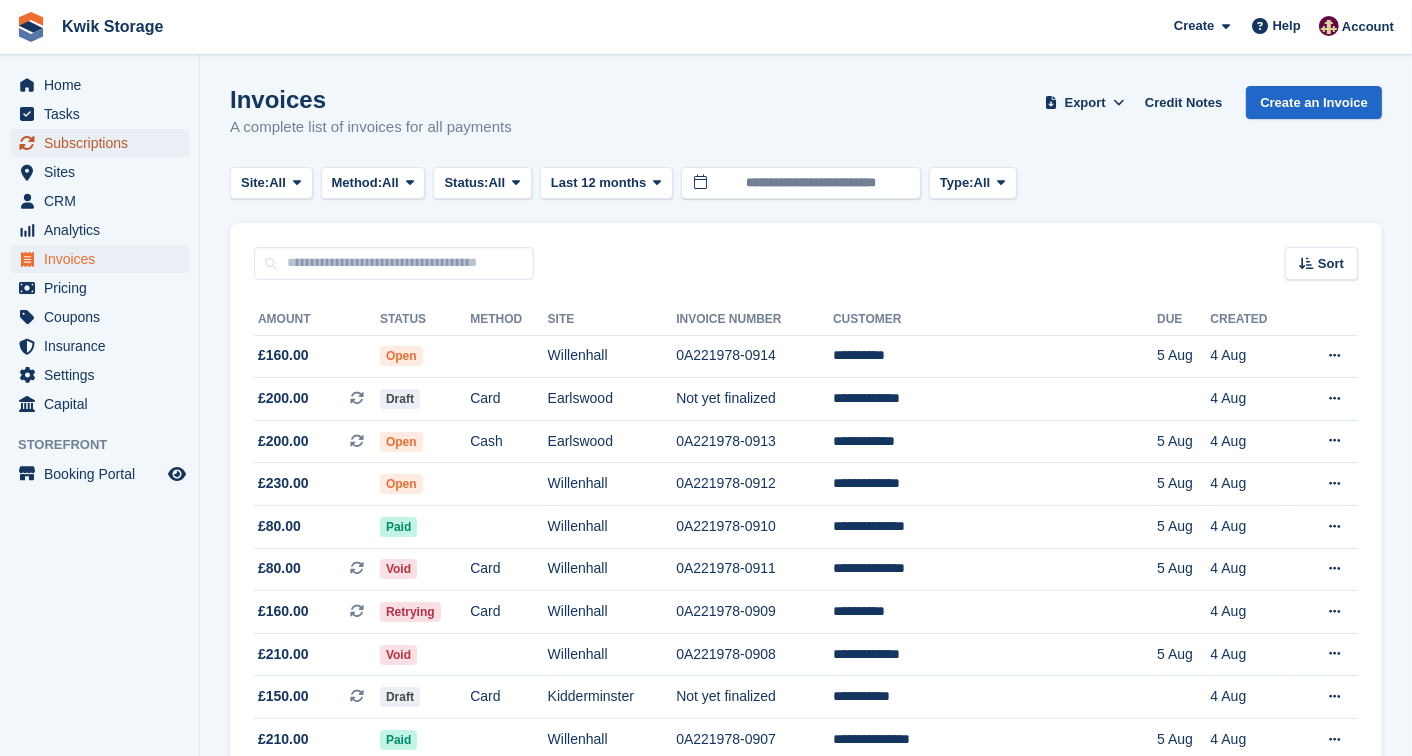 click on "Subscriptions" at bounding box center [104, 143] 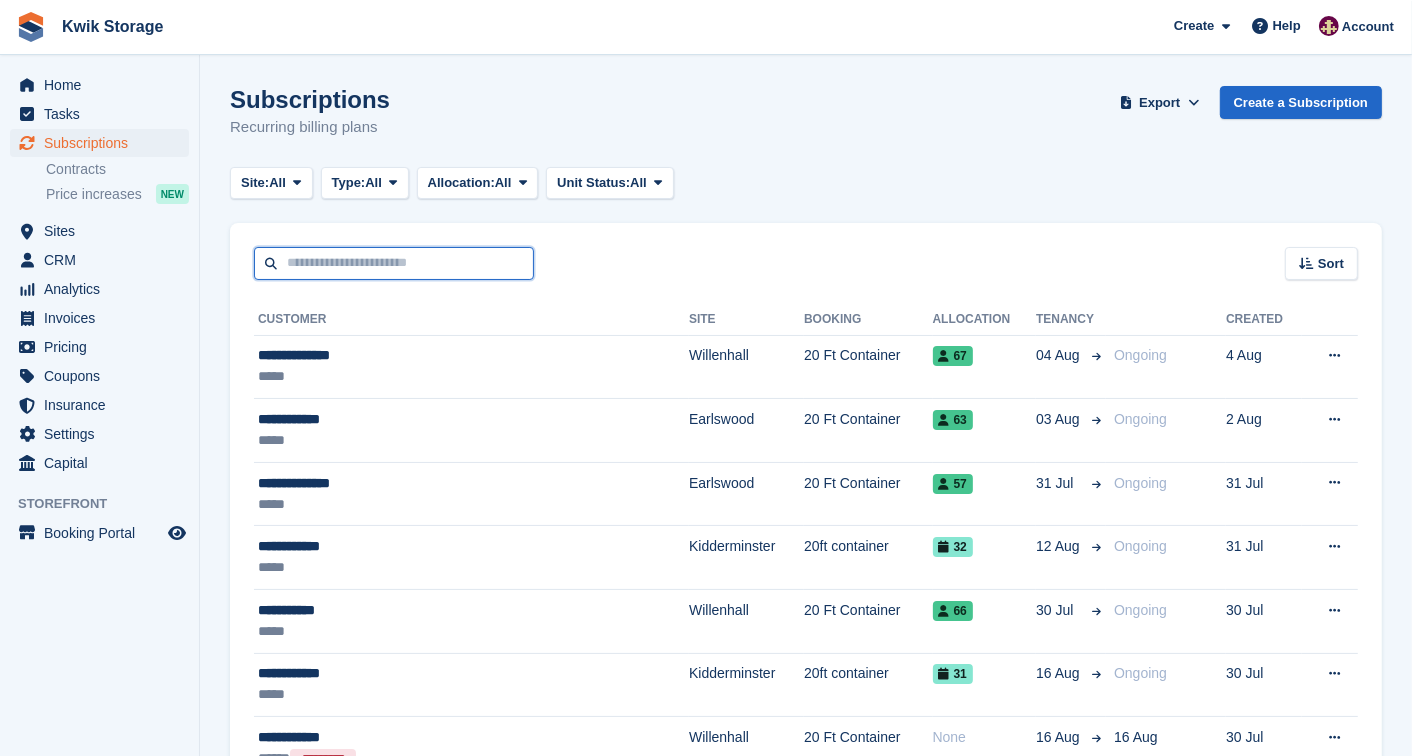 click at bounding box center (394, 263) 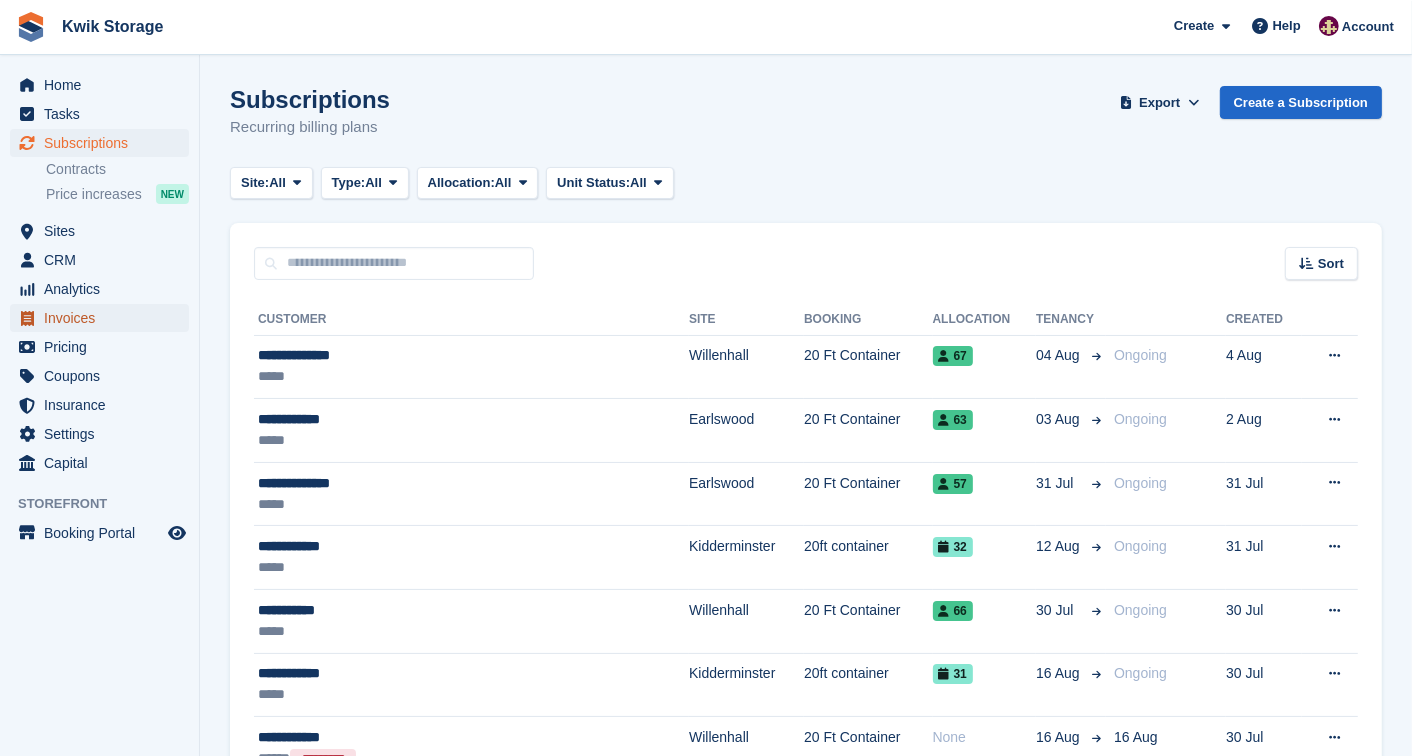 click on "Invoices" at bounding box center (104, 318) 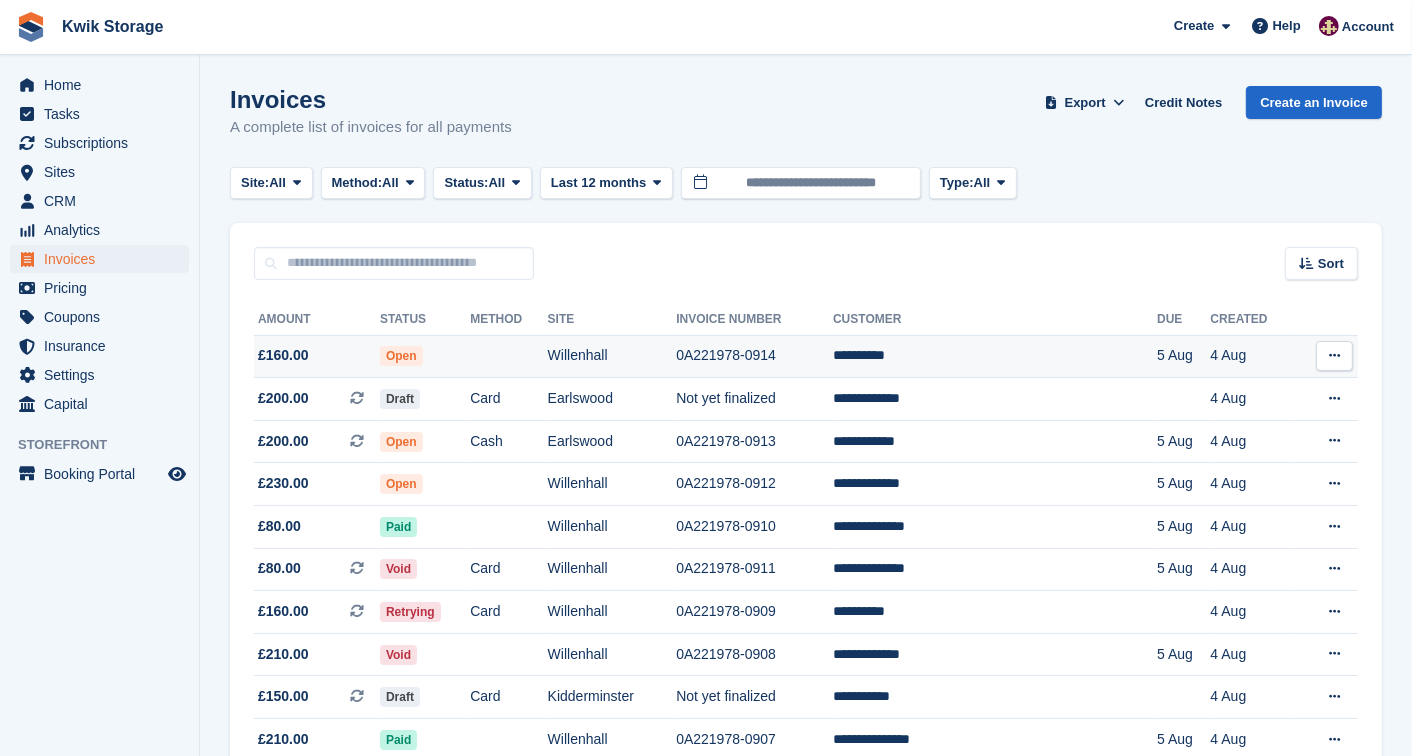 click on "Open" at bounding box center [425, 356] 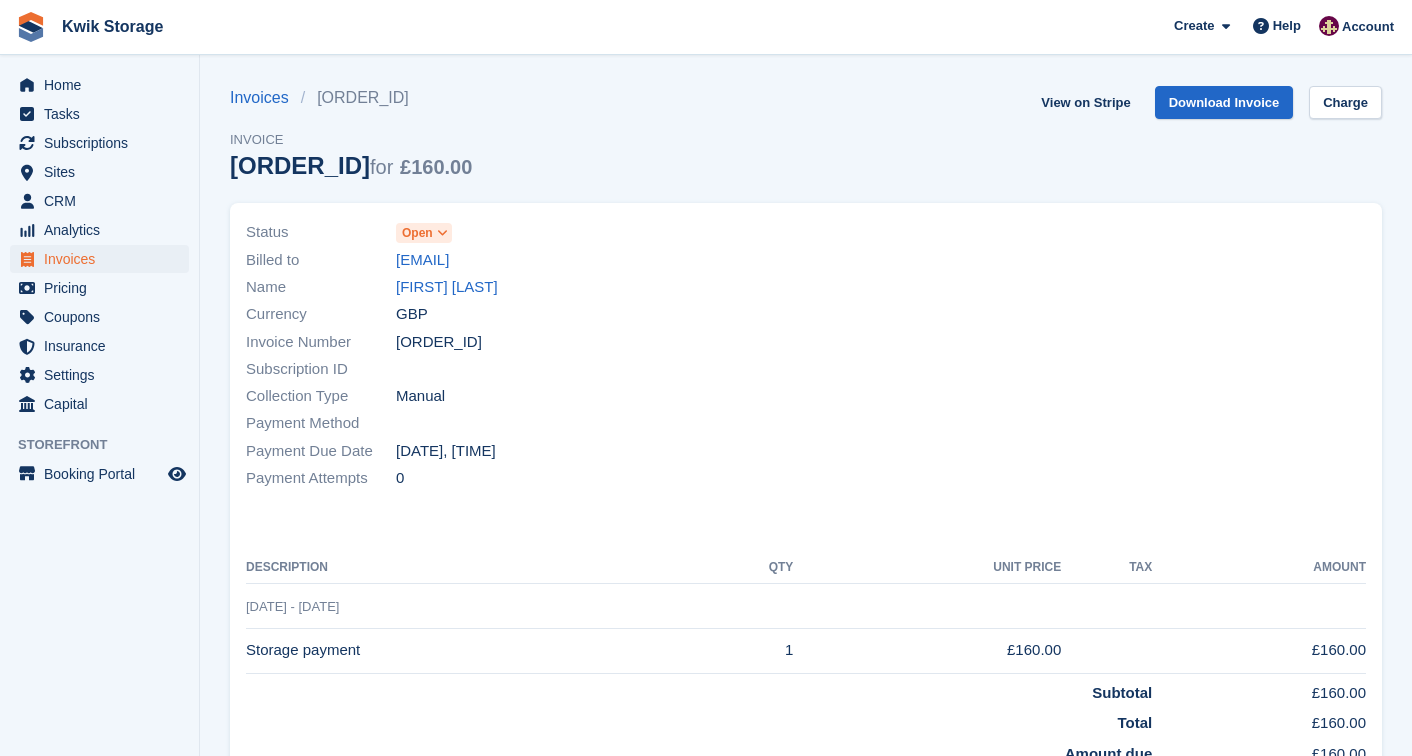 scroll, scrollTop: 0, scrollLeft: 0, axis: both 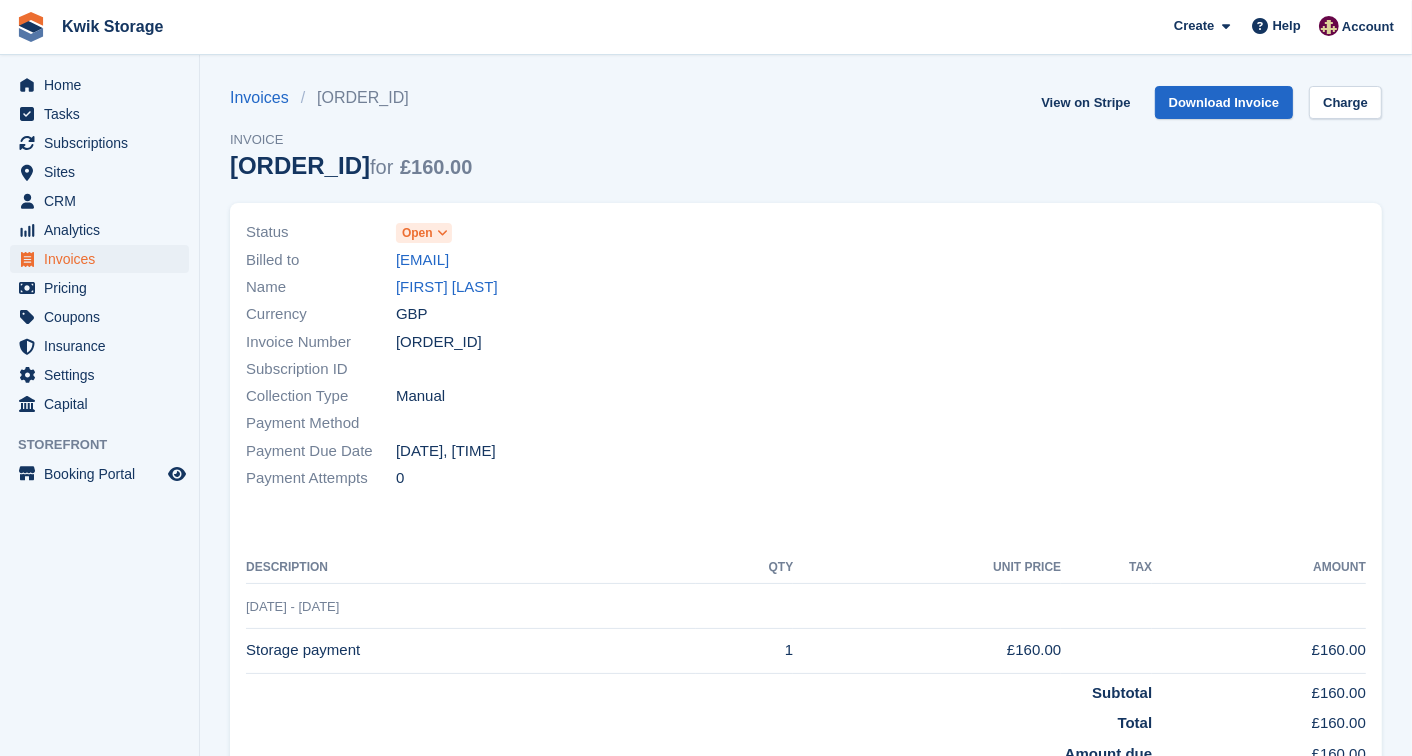 click at bounding box center [442, 233] 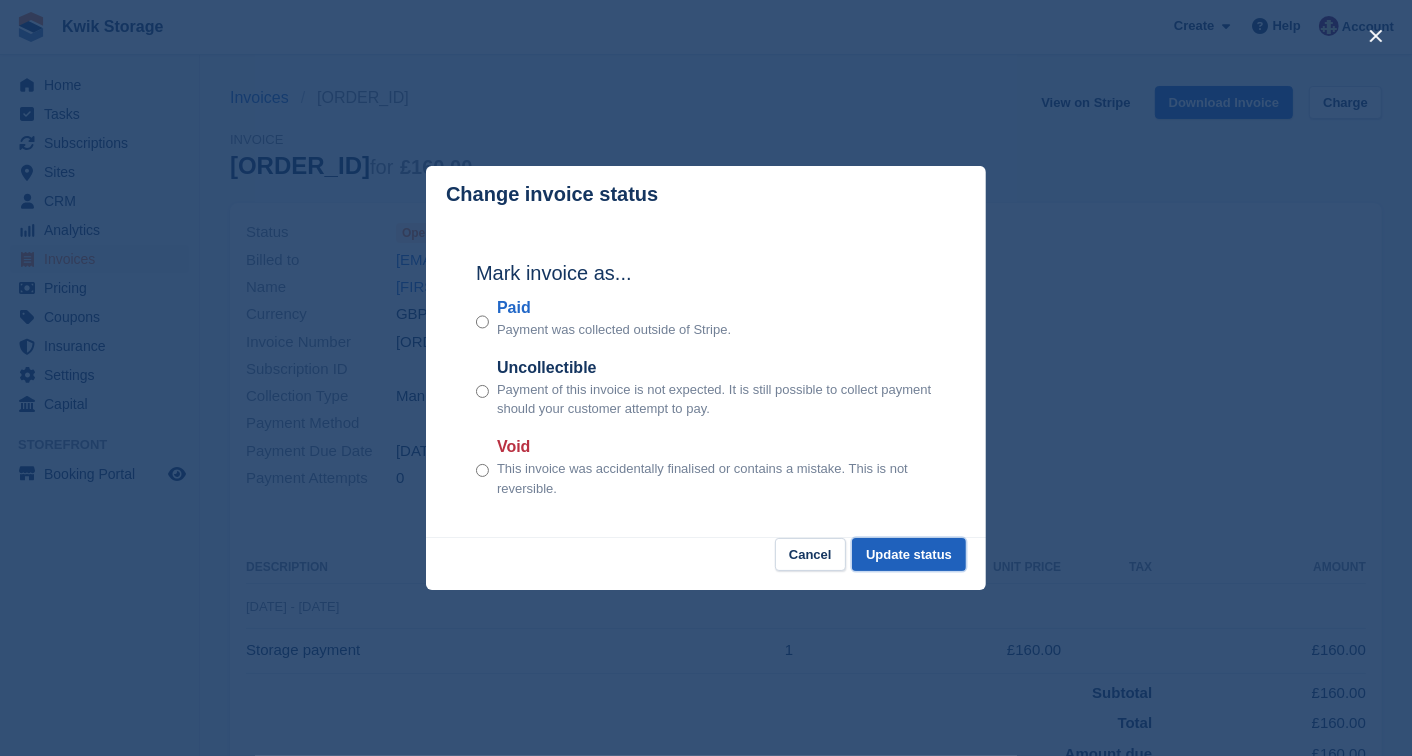 click on "Update status" at bounding box center (909, 554) 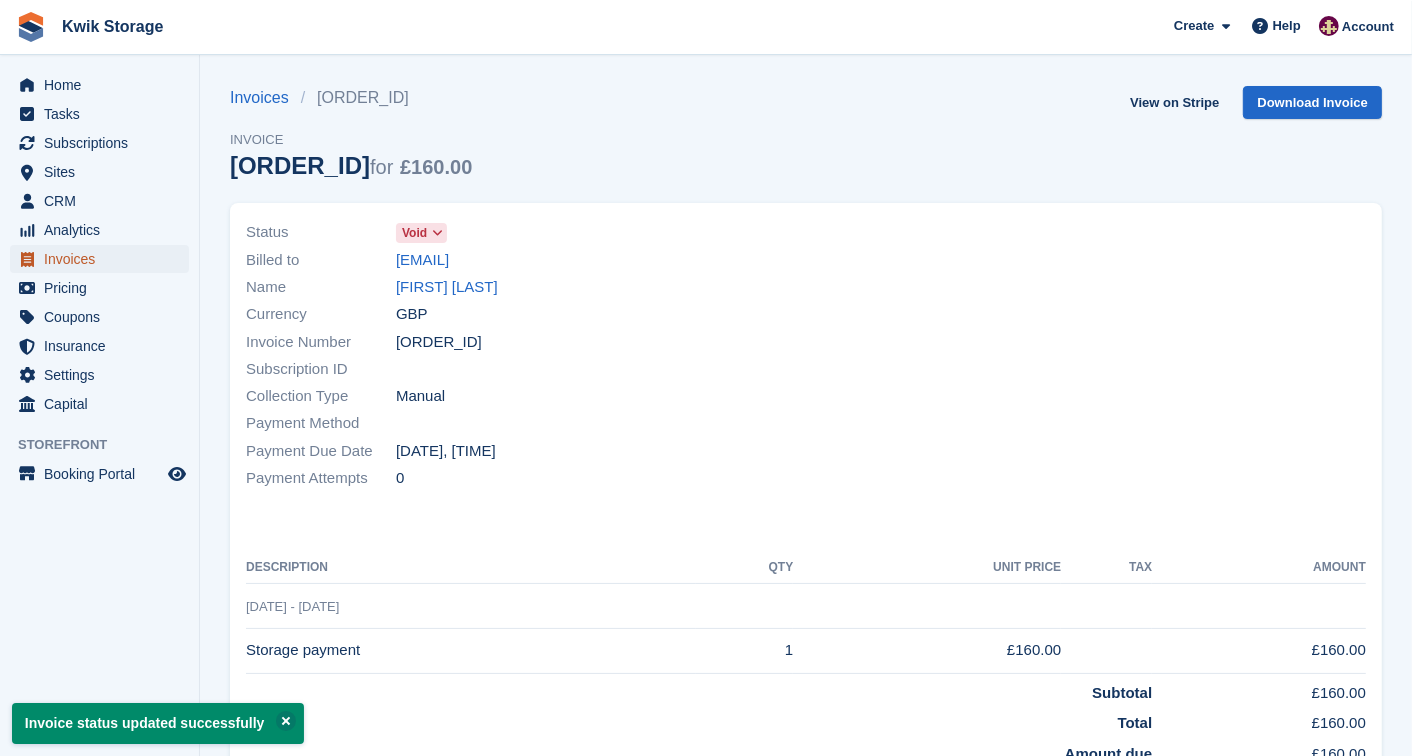 click on "Invoices" at bounding box center (104, 259) 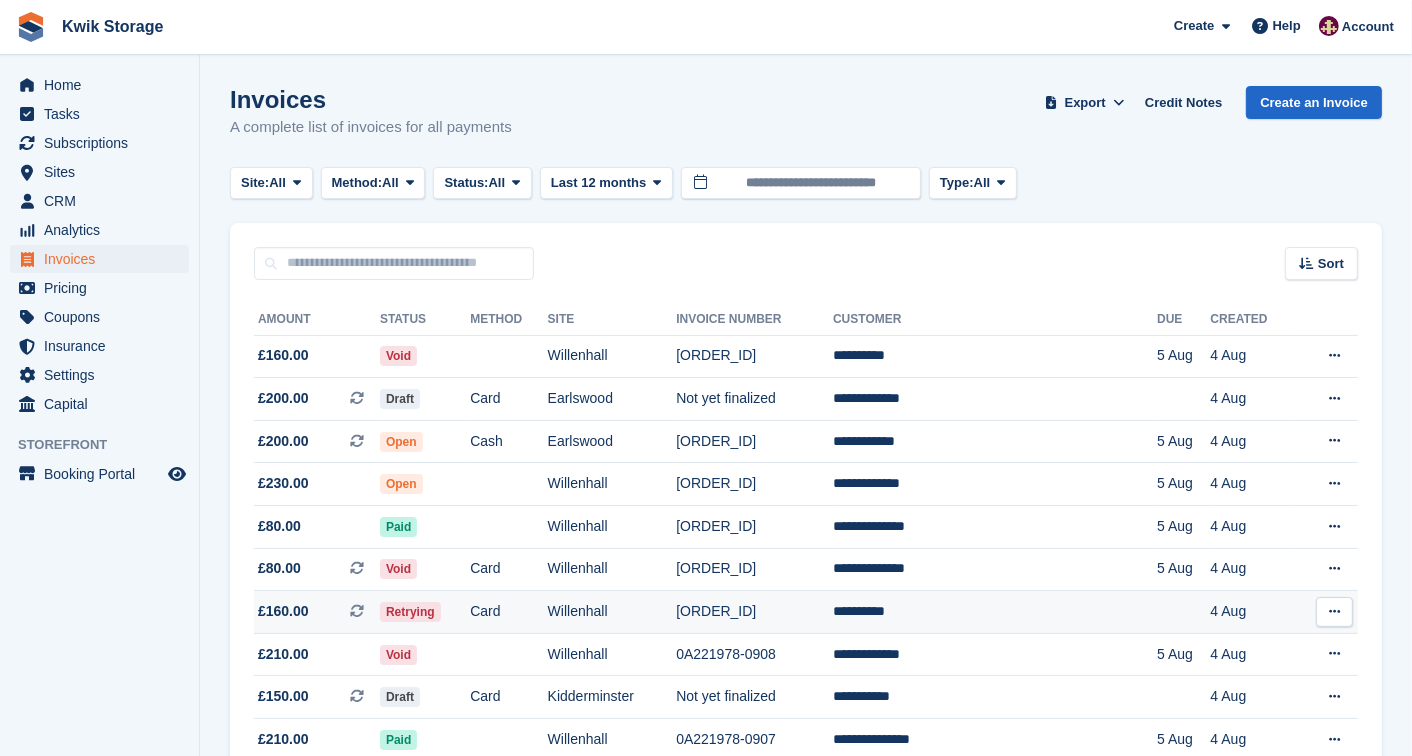 click on "Retrying" at bounding box center (425, 612) 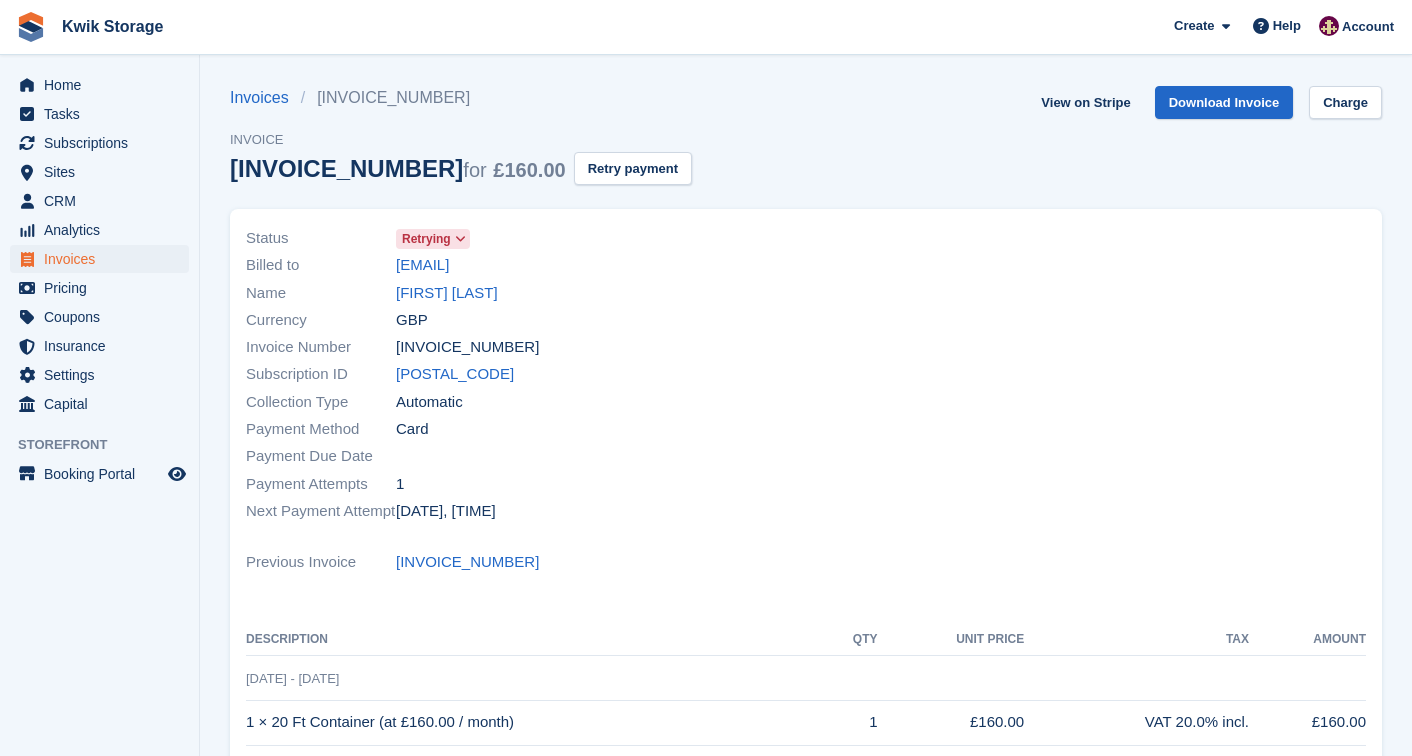 scroll, scrollTop: 0, scrollLeft: 0, axis: both 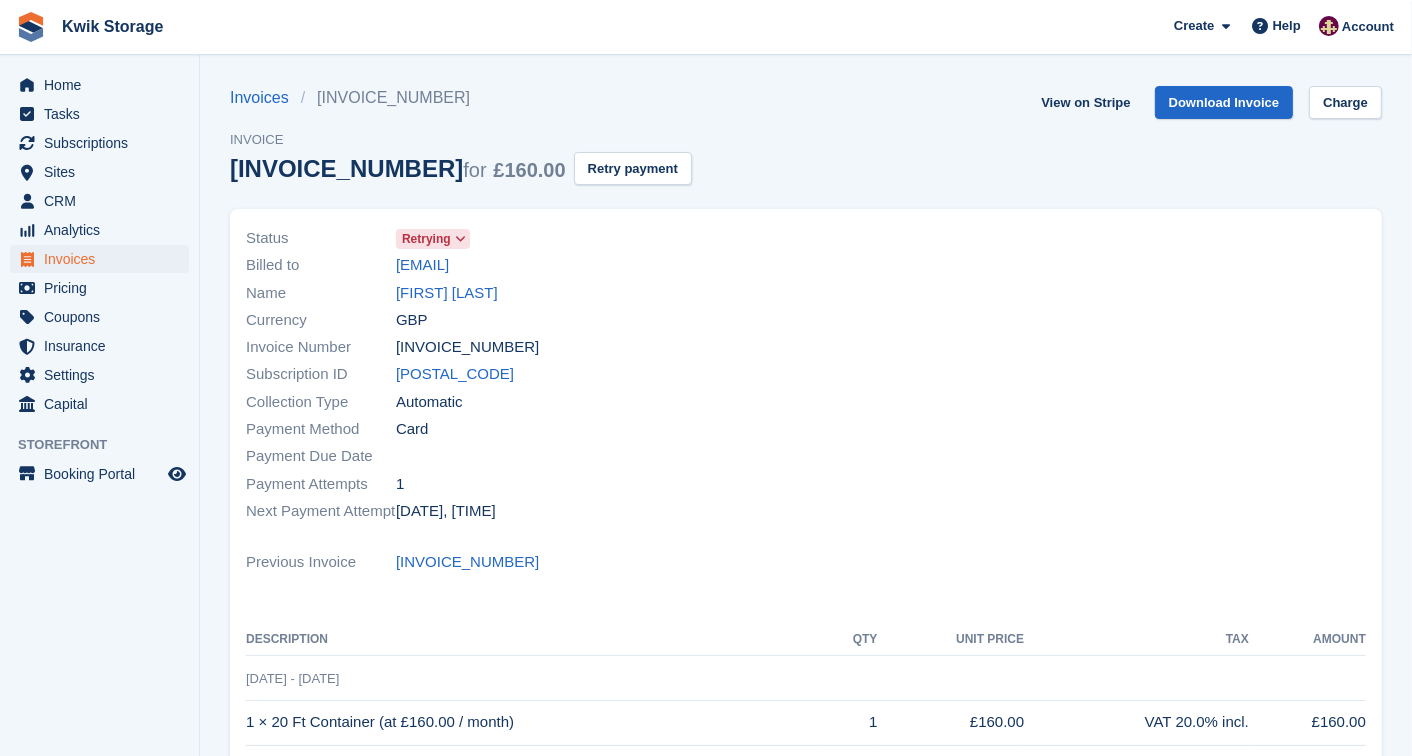 click on "Retrying" at bounding box center (433, 239) 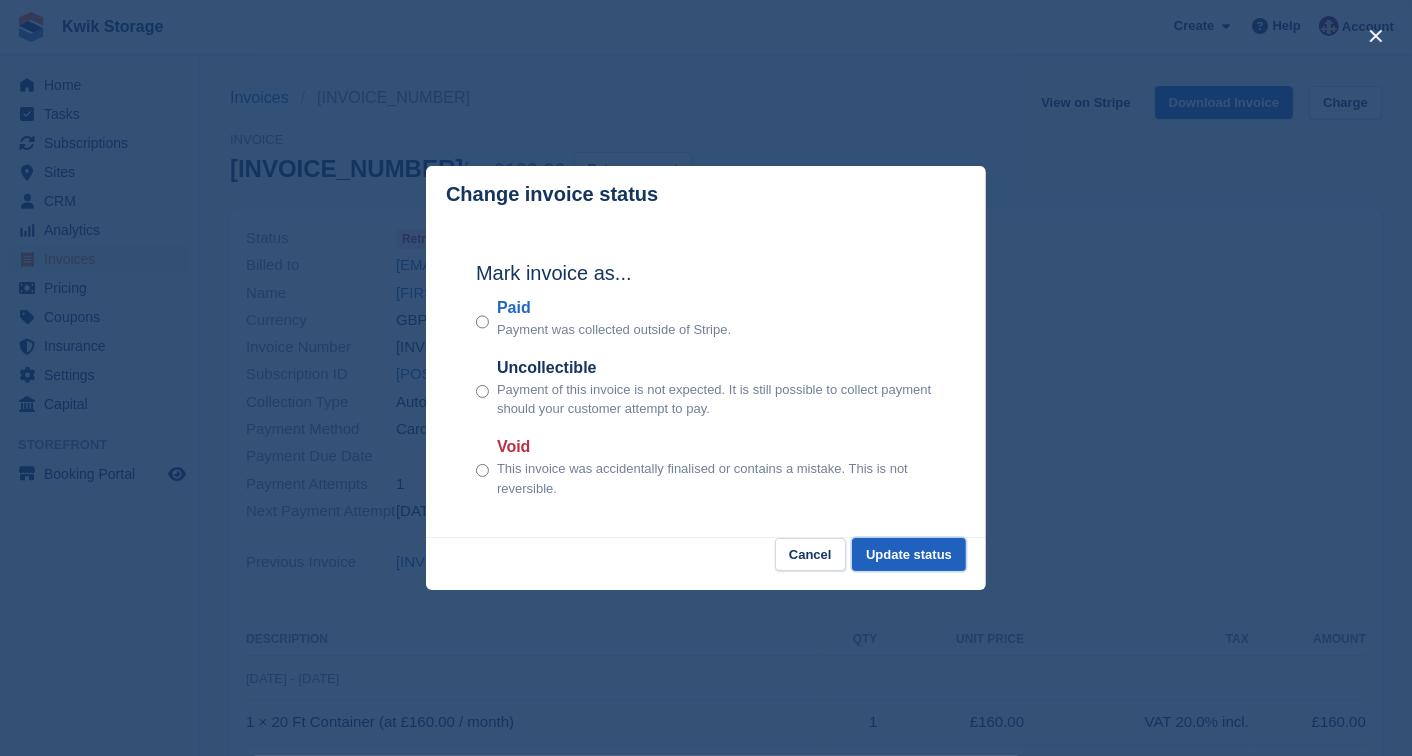 click on "Update status" at bounding box center (909, 554) 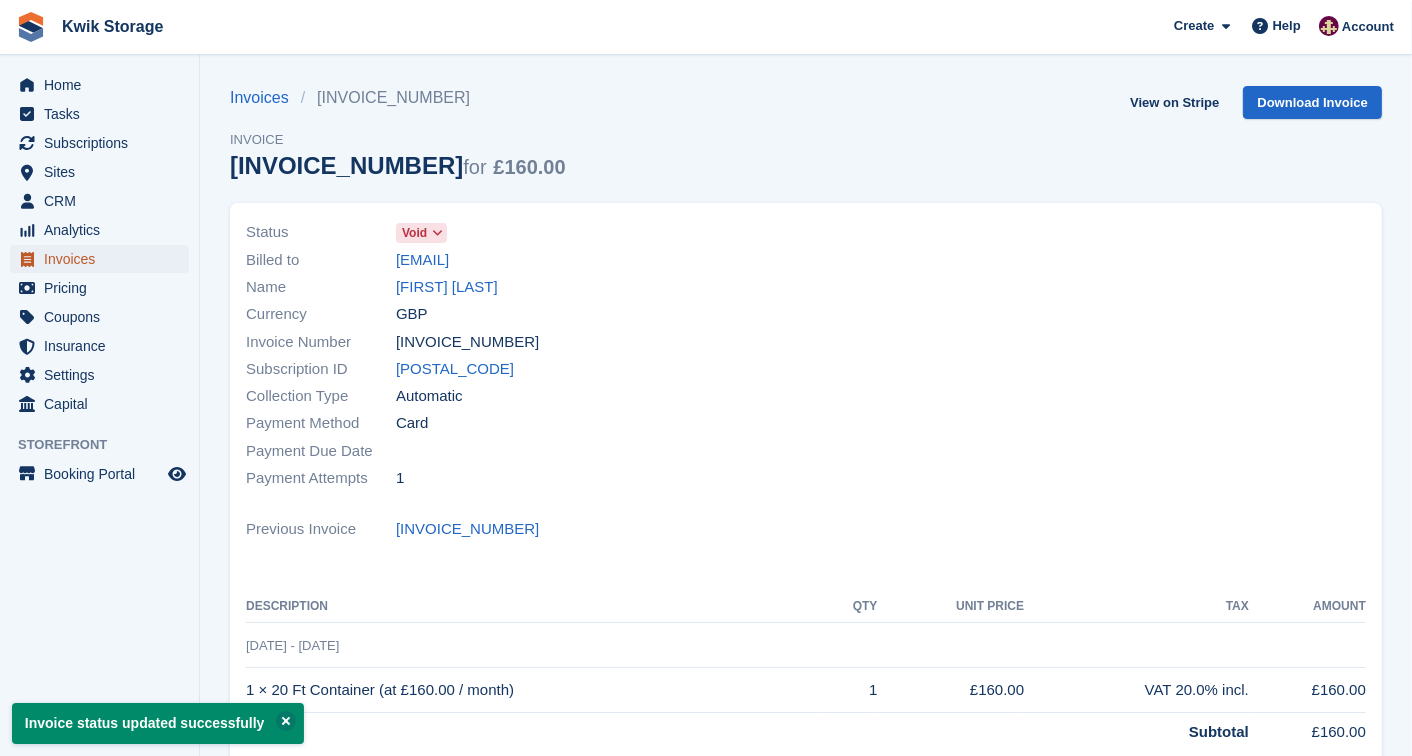 click on "Invoices" at bounding box center (104, 259) 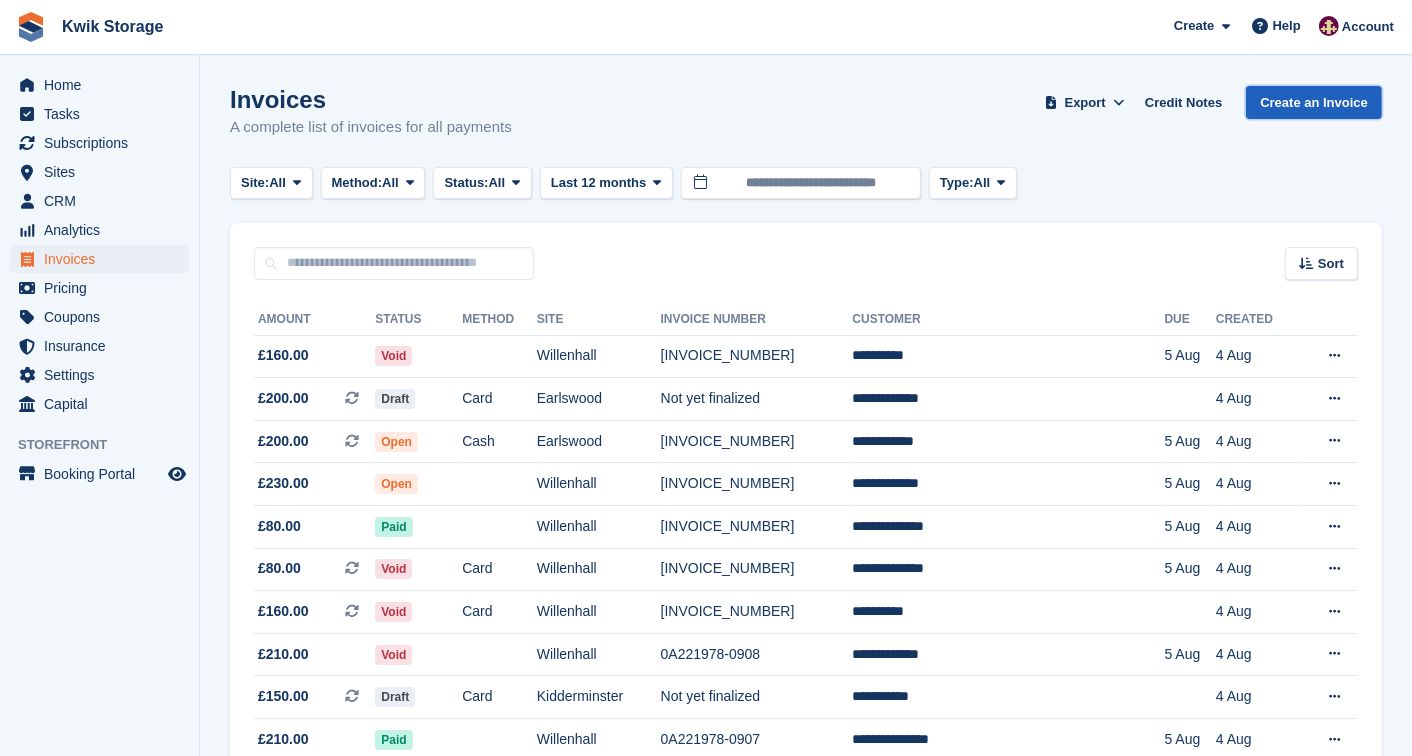 click on "Create an Invoice" at bounding box center (1314, 102) 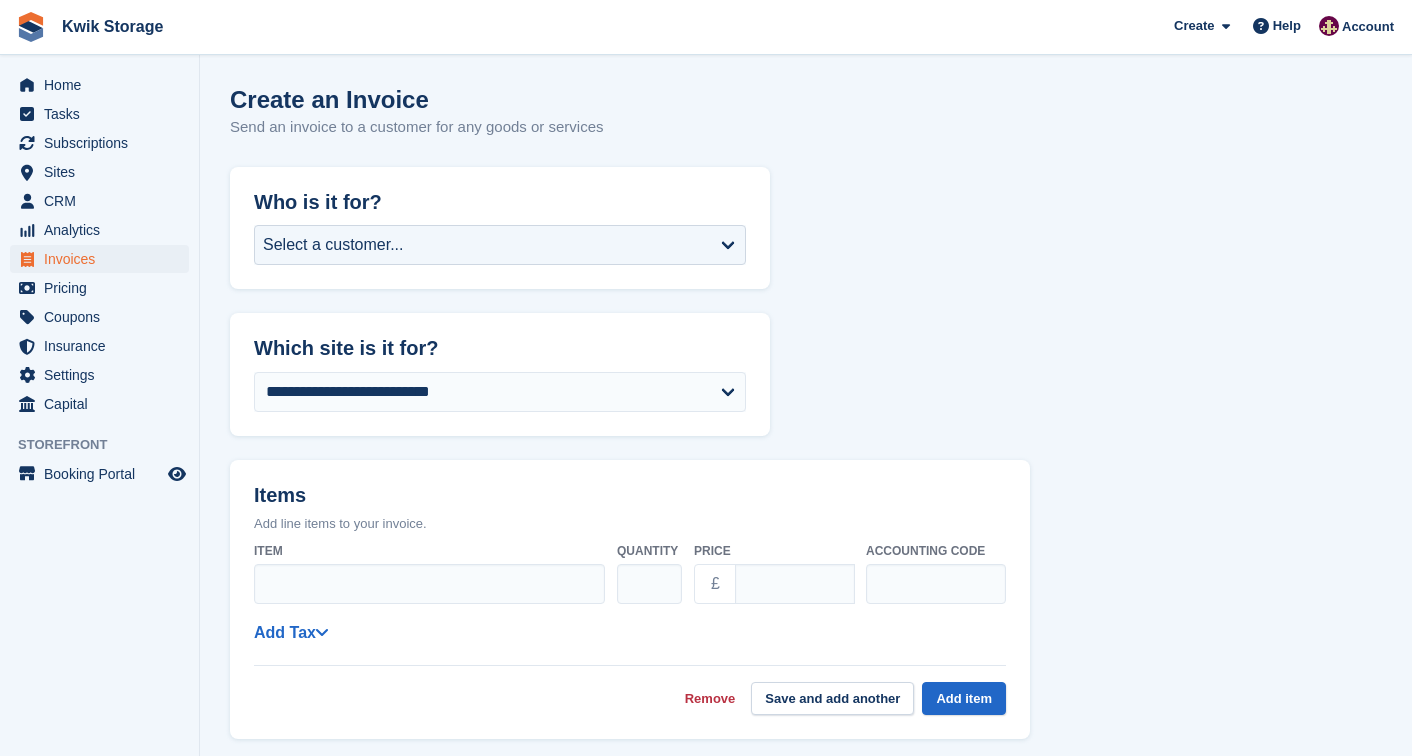 scroll, scrollTop: 0, scrollLeft: 0, axis: both 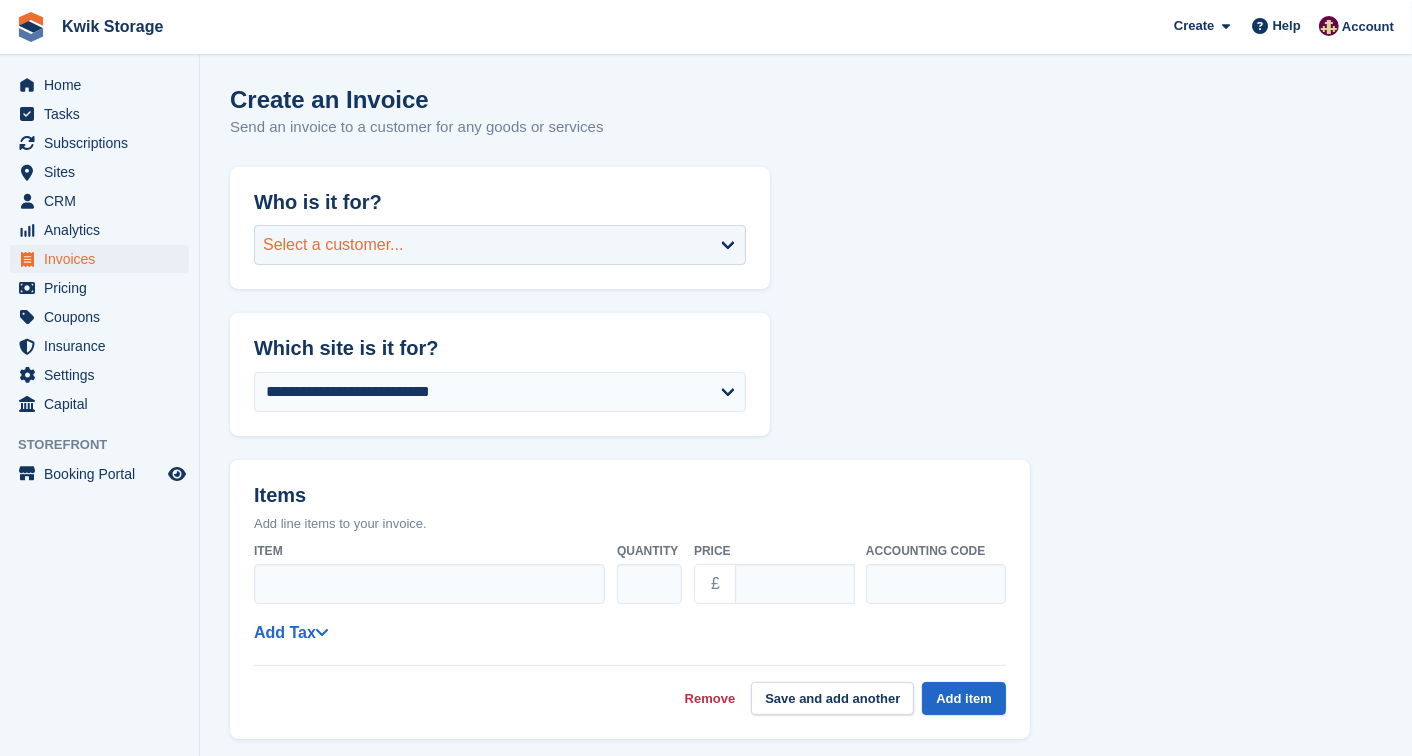 click on "Select a customer..." at bounding box center (500, 245) 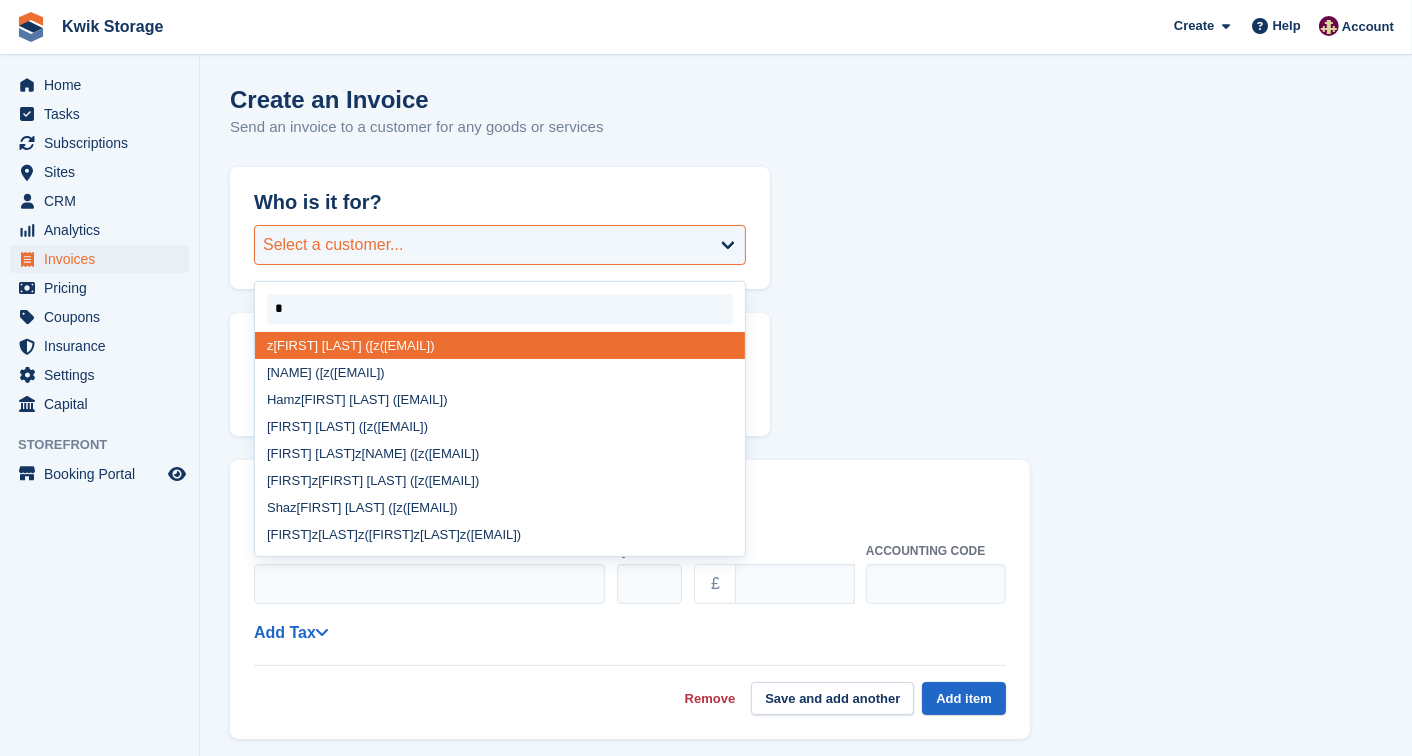 type on "**" 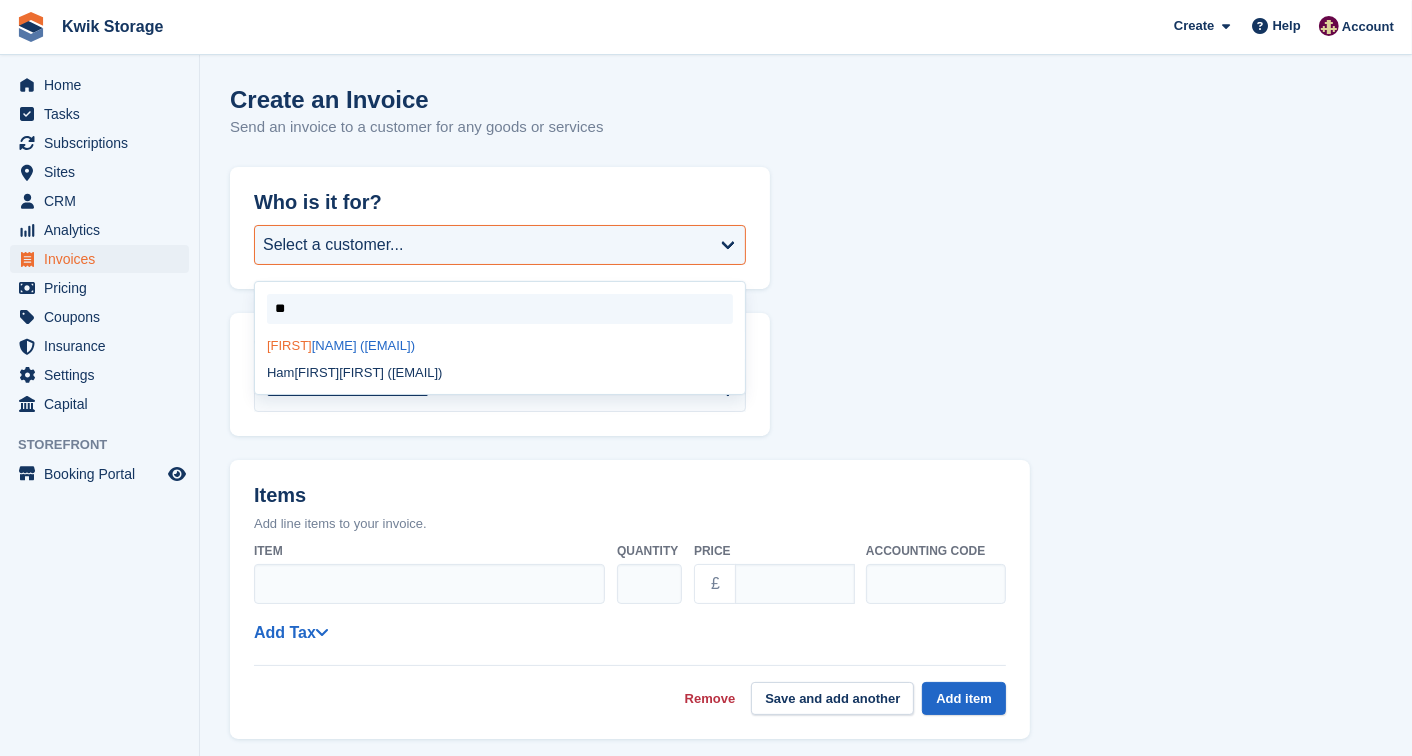 click on "[NAME] ([EMAIL])" at bounding box center (500, 345) 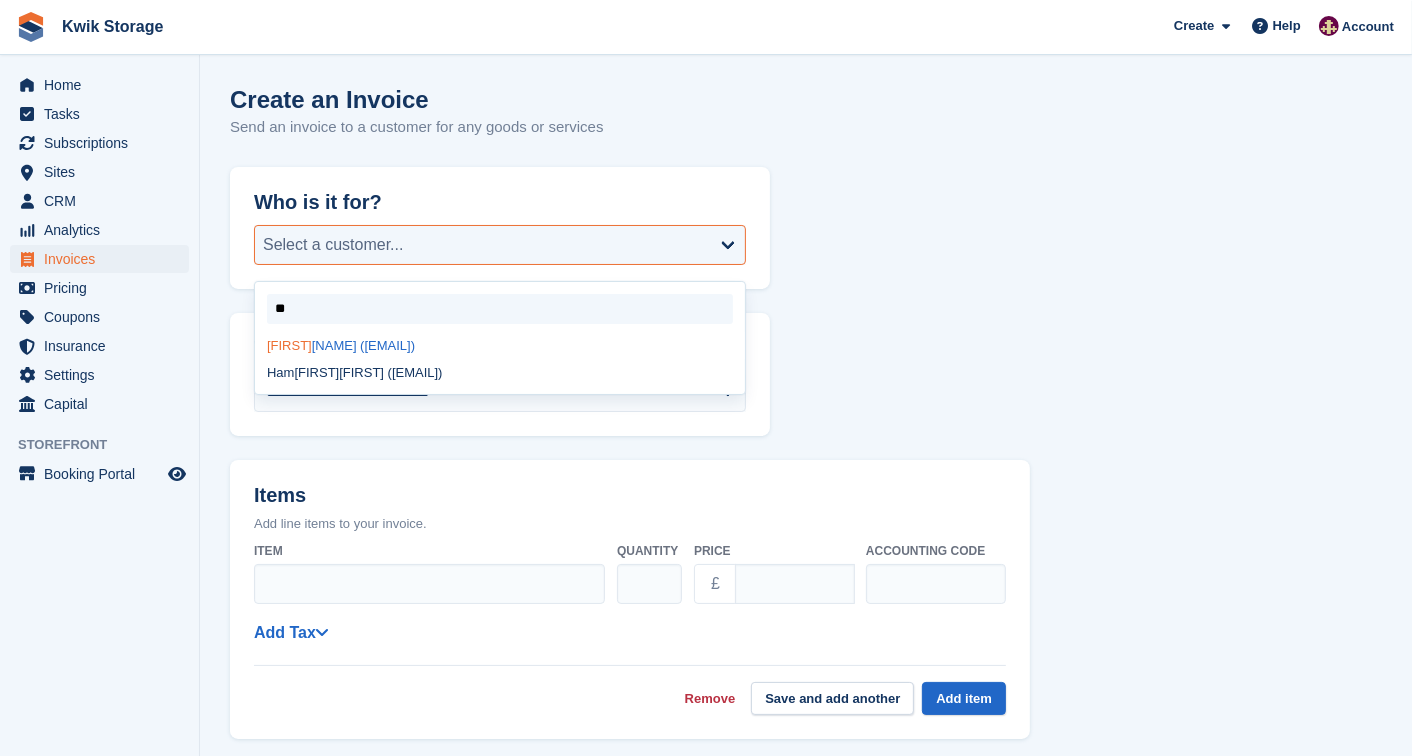 select on "******" 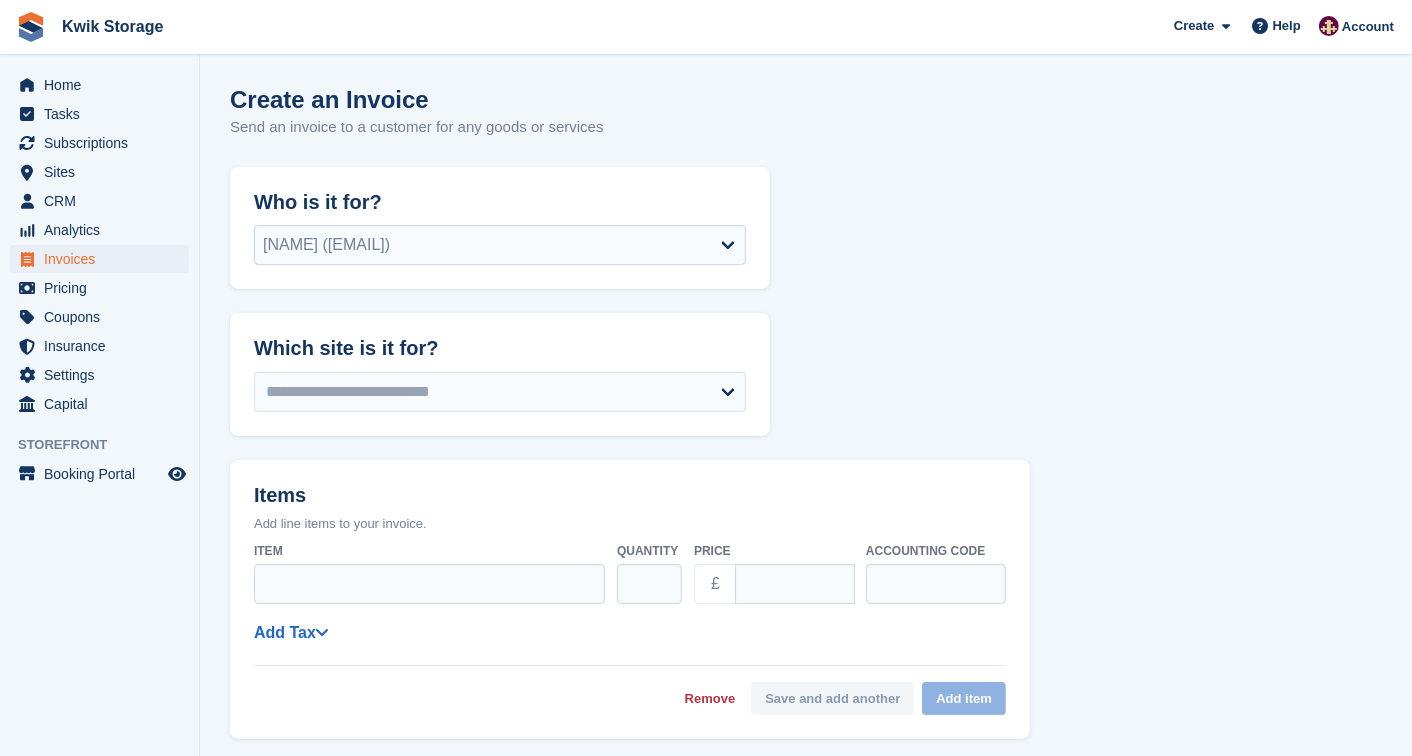 select on "******" 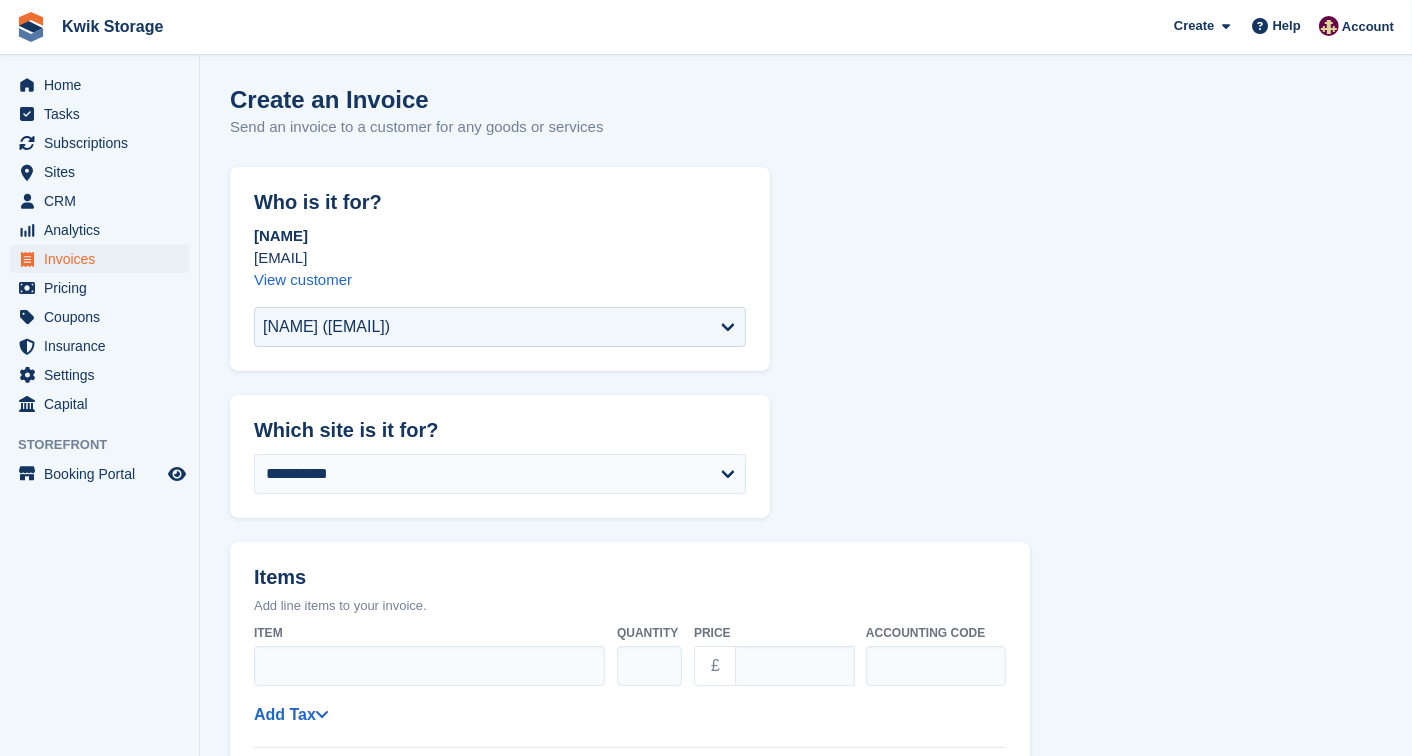 click on "Item" at bounding box center (429, 633) 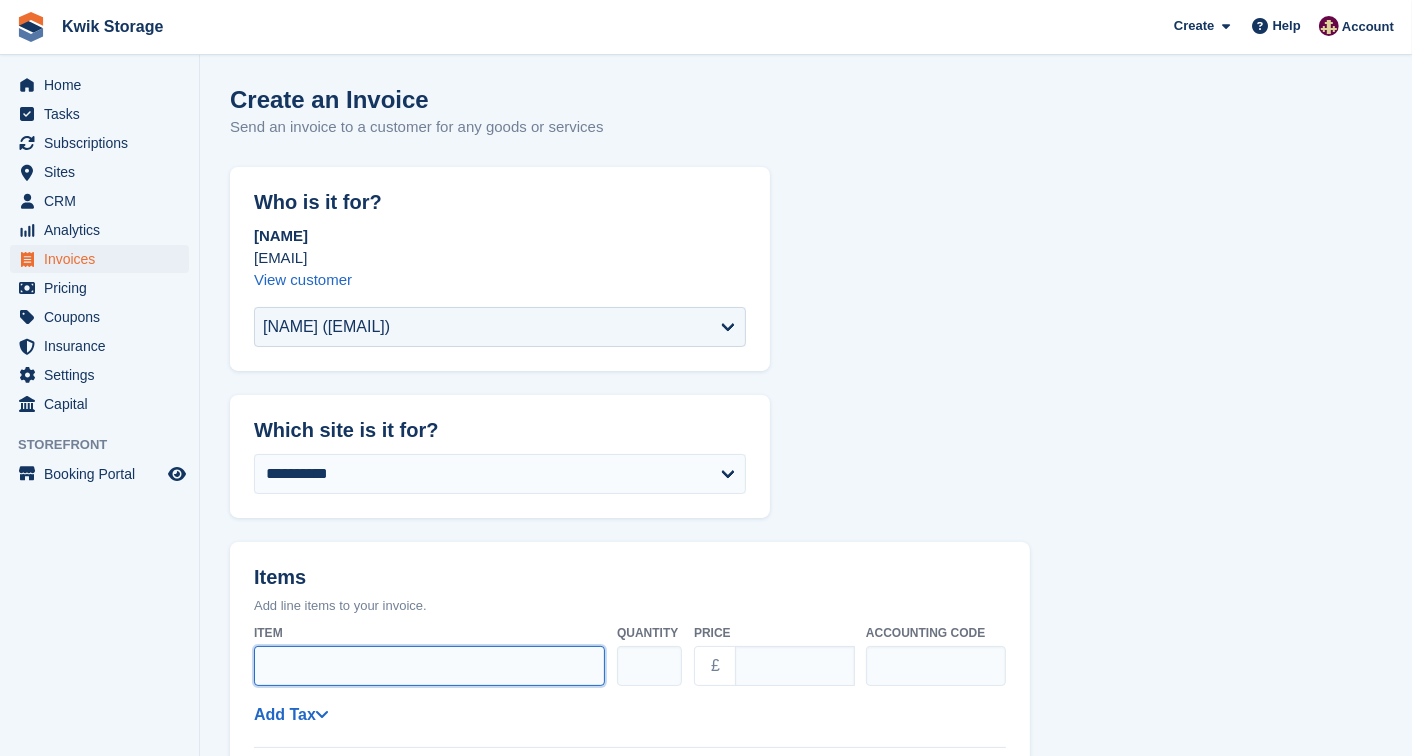 click on "Item" at bounding box center [429, 666] 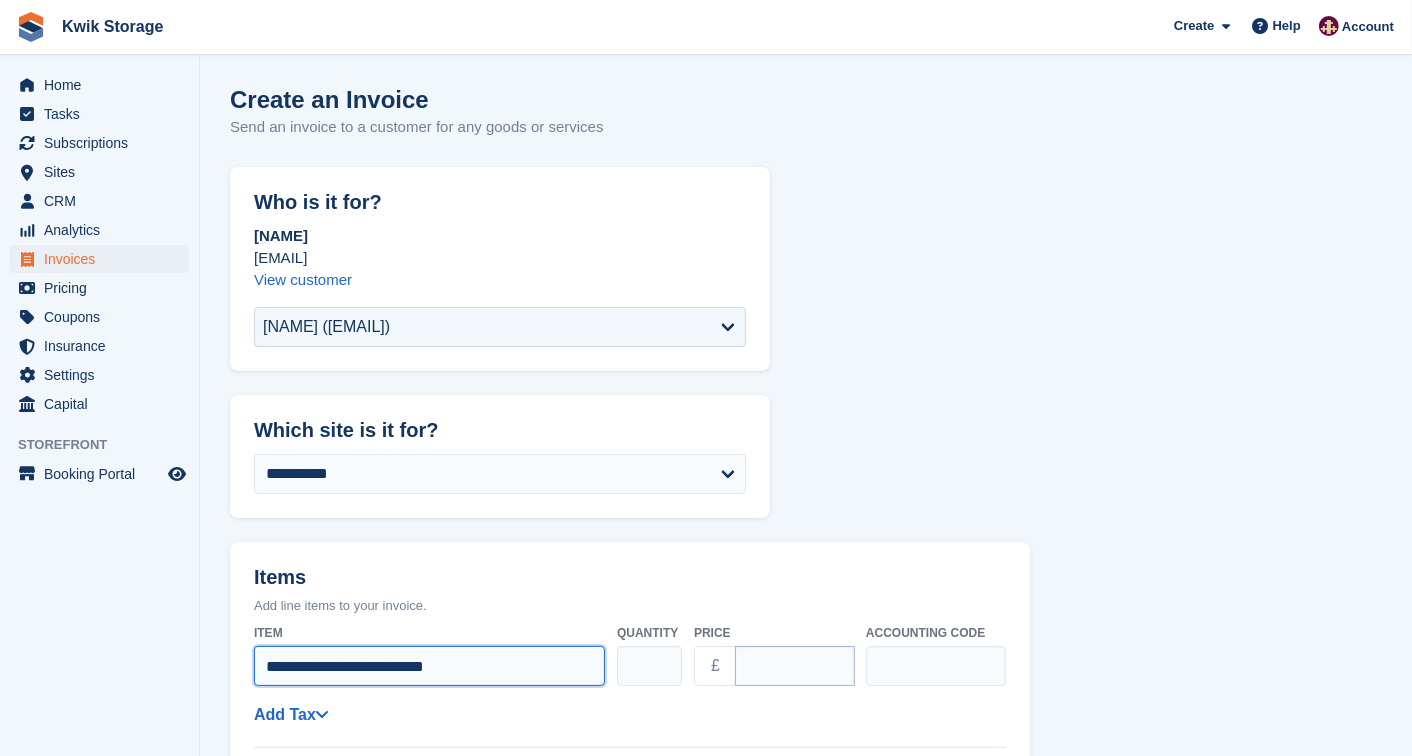 type on "**********" 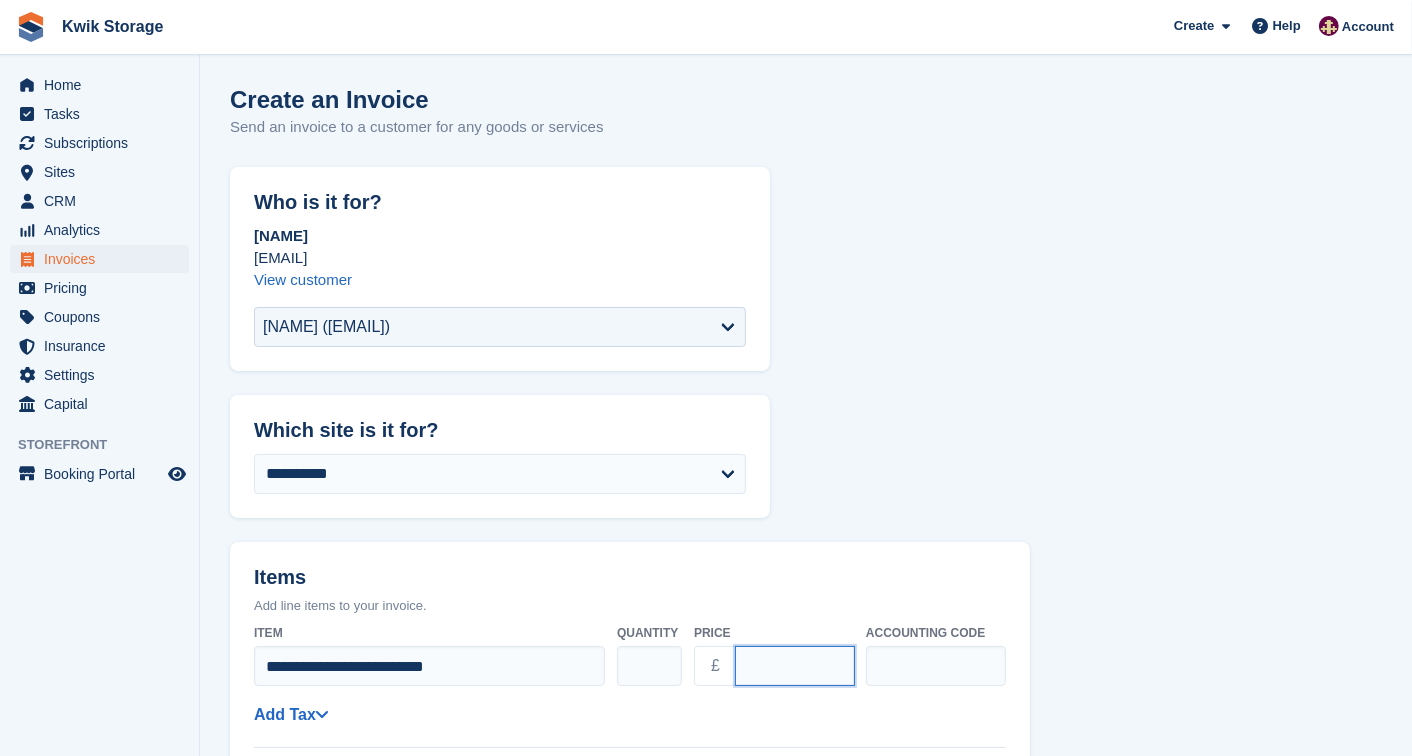 click on "****" at bounding box center [795, 666] 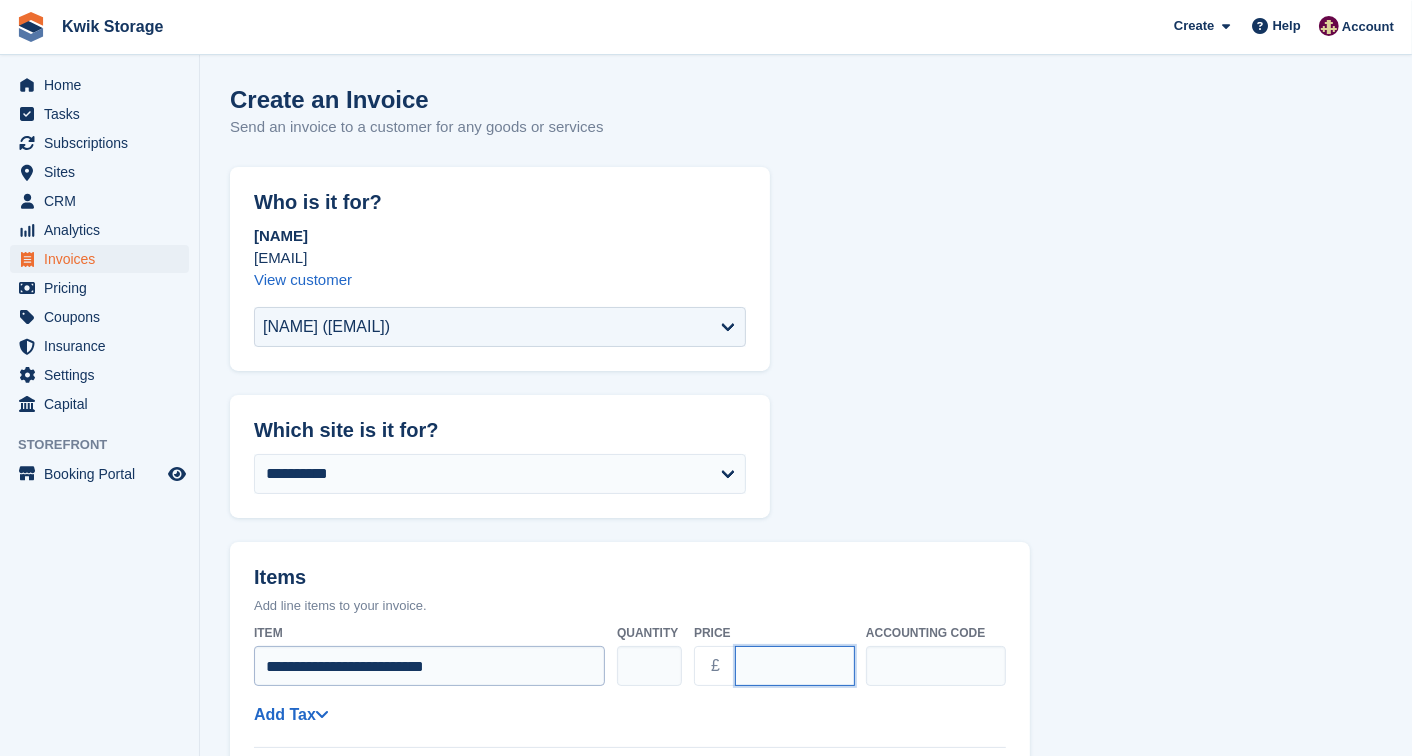 type on "*****" 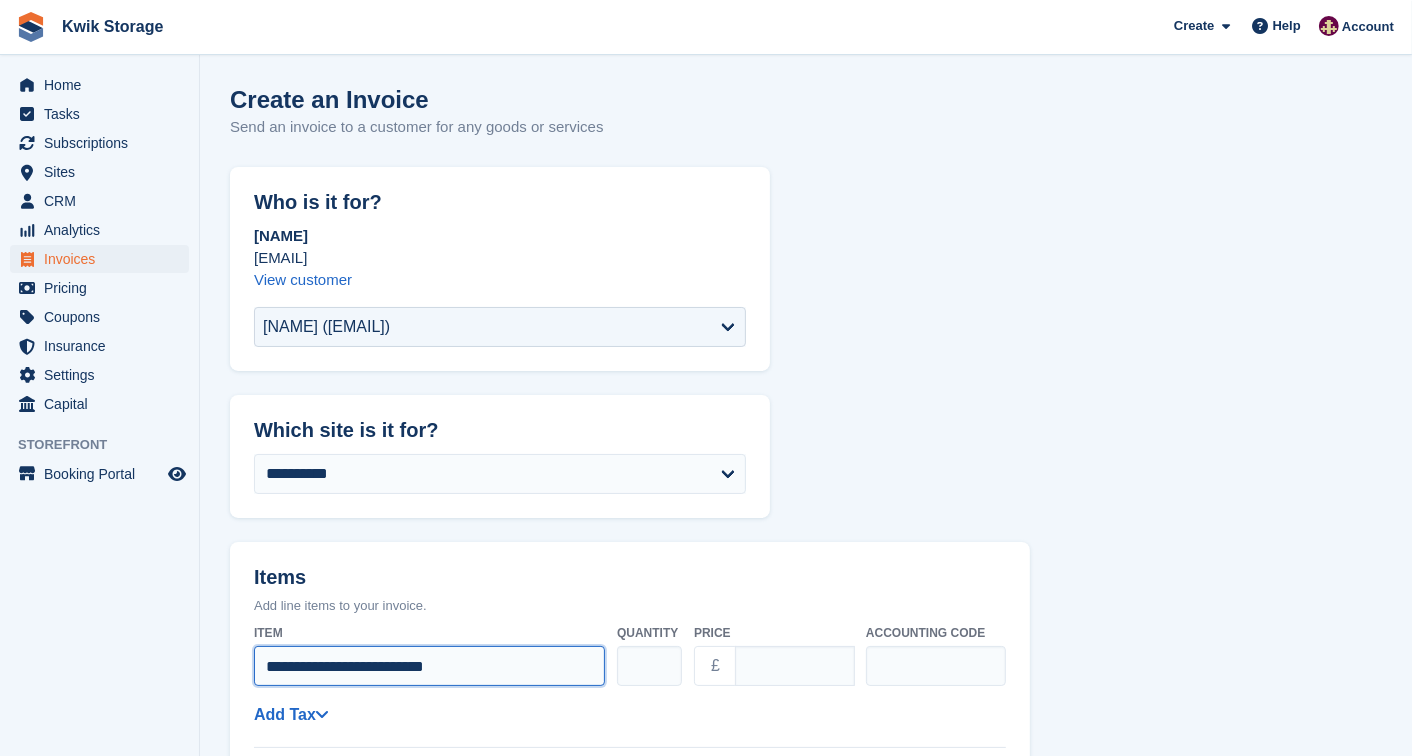 click on "**********" at bounding box center (429, 666) 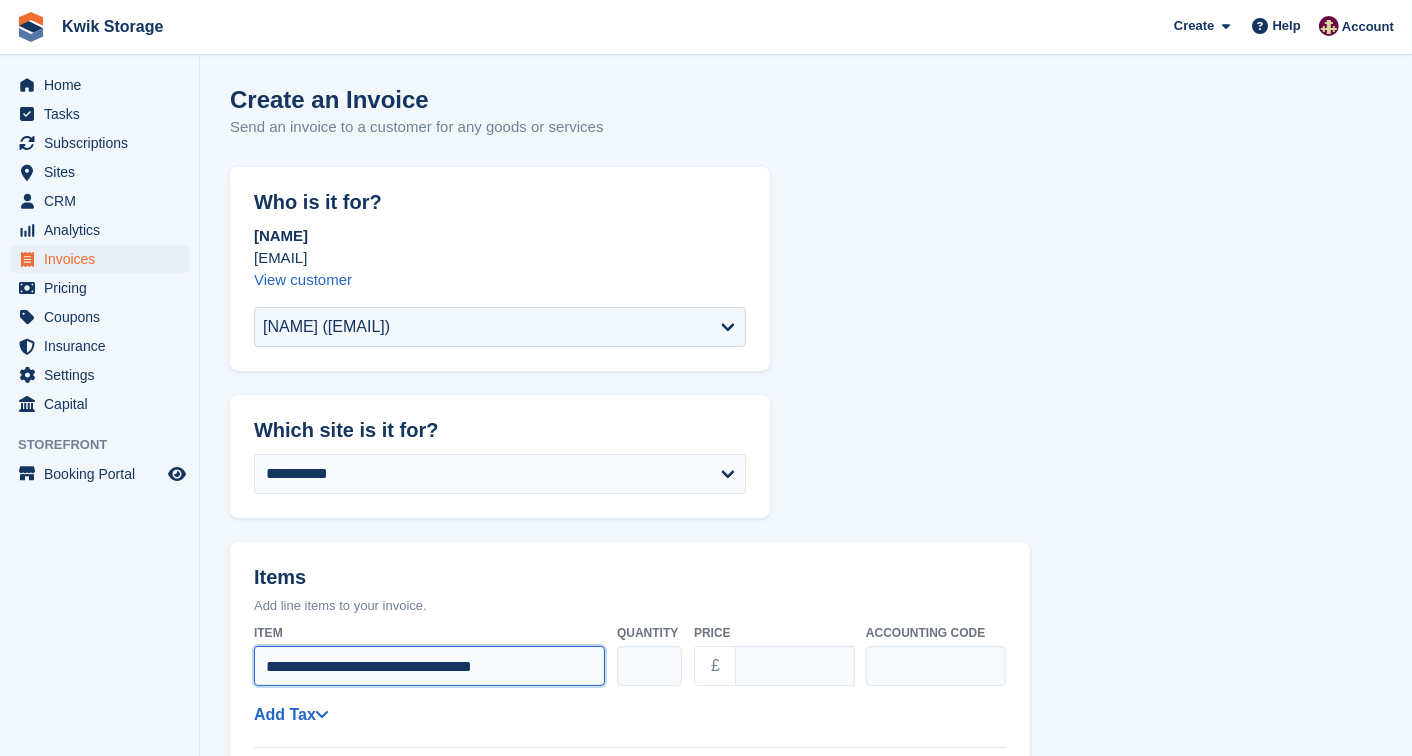 click on "**********" at bounding box center [429, 666] 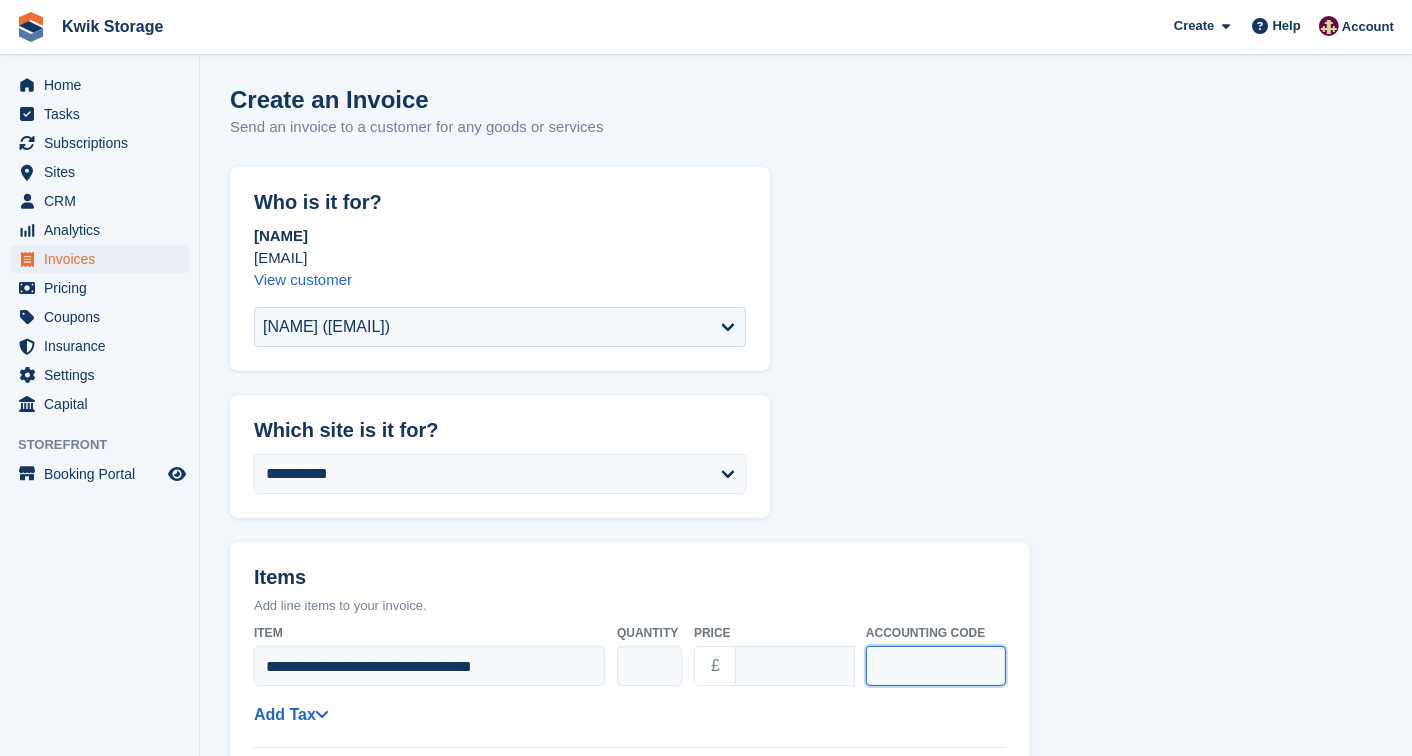 click at bounding box center [936, 666] 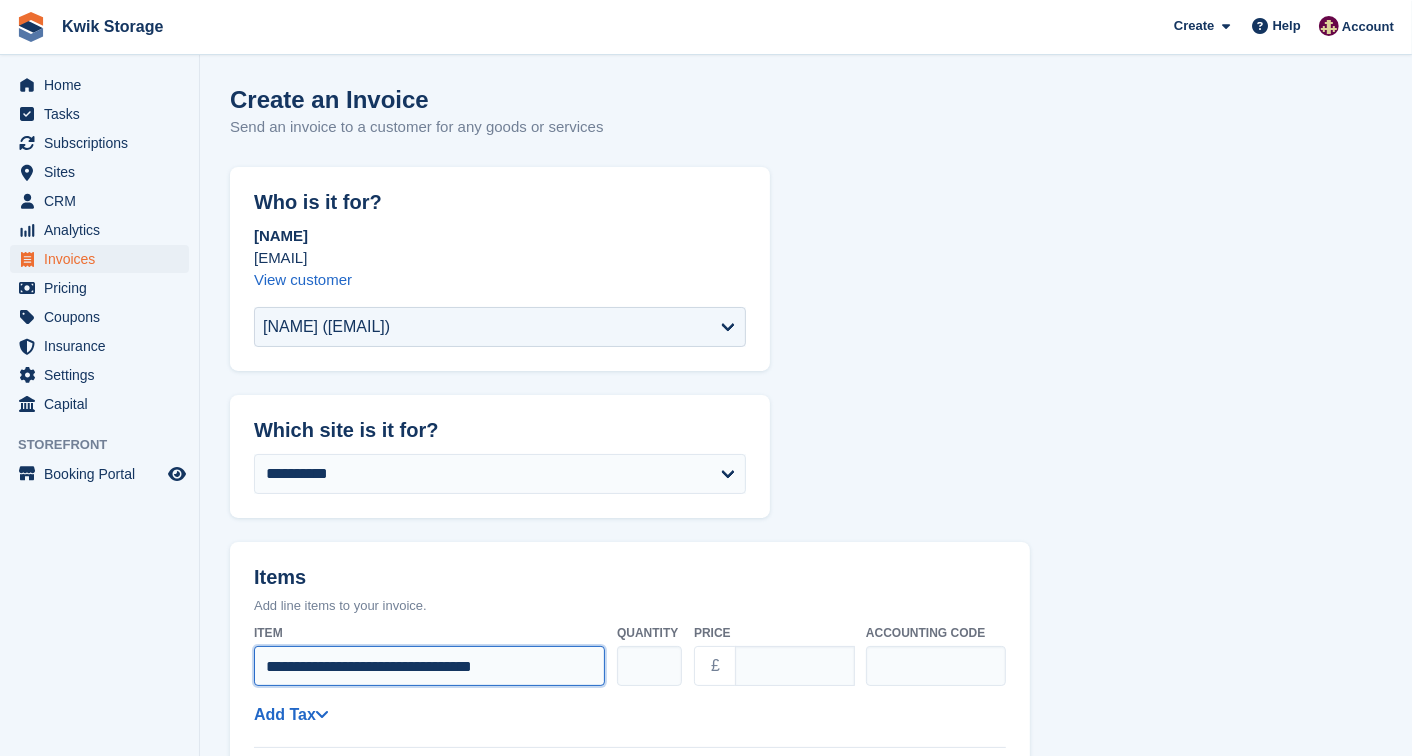 click on "**********" at bounding box center (429, 666) 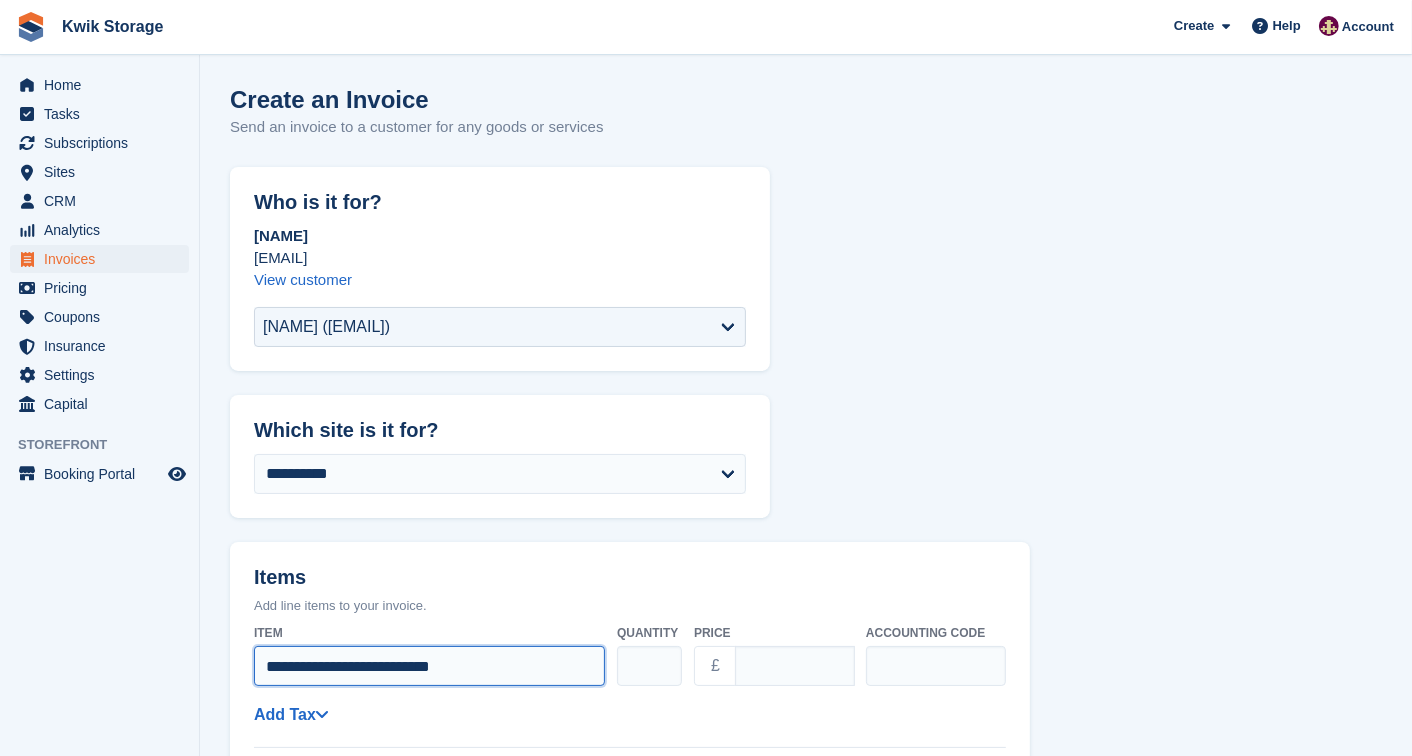 click on "**********" at bounding box center [429, 666] 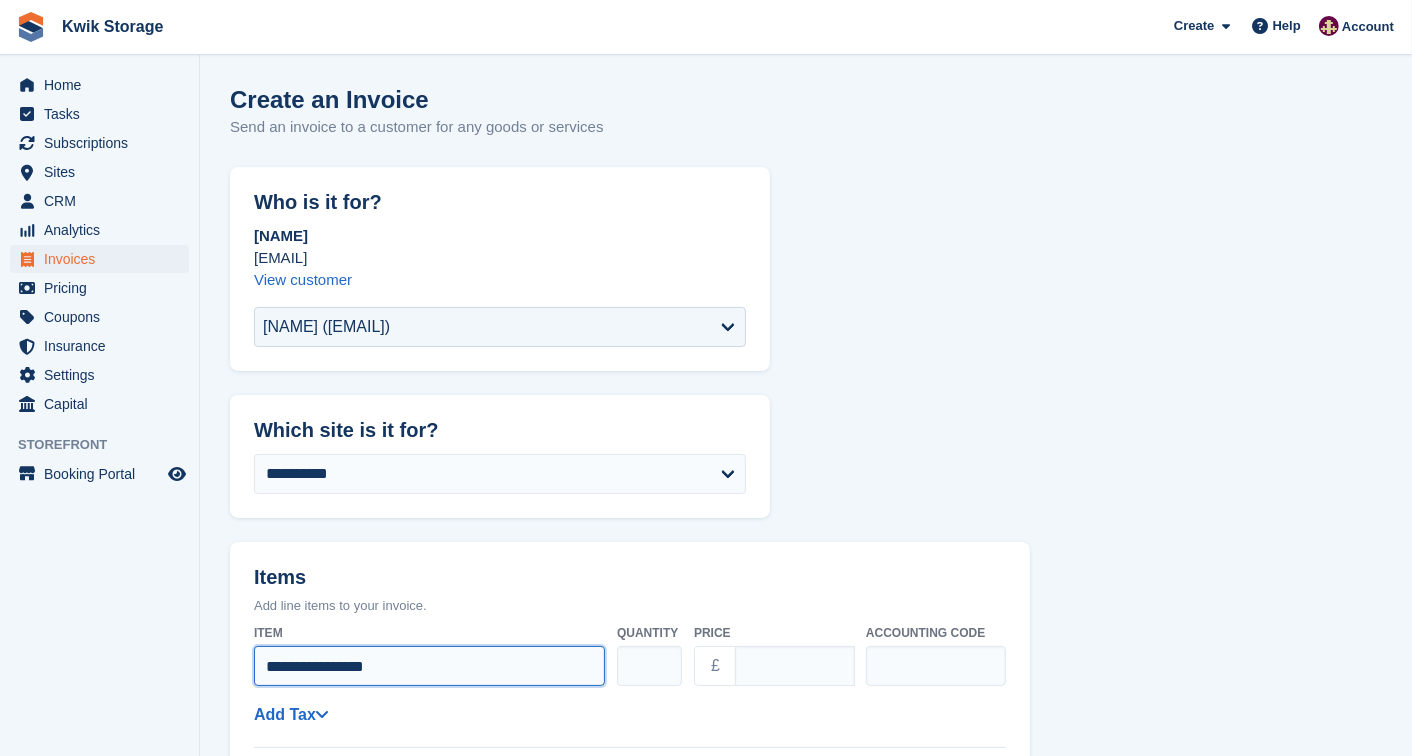 type on "**********" 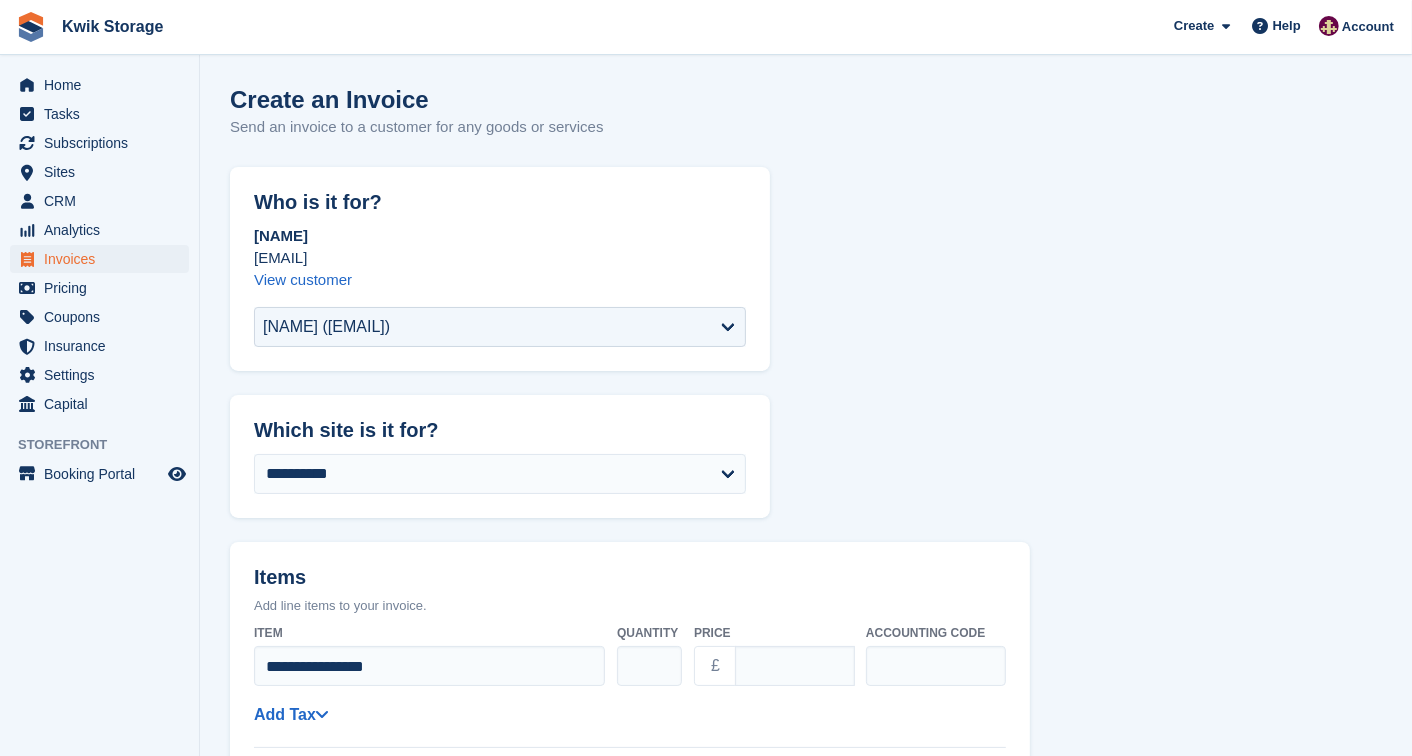 click on "**********" at bounding box center [806, 825] 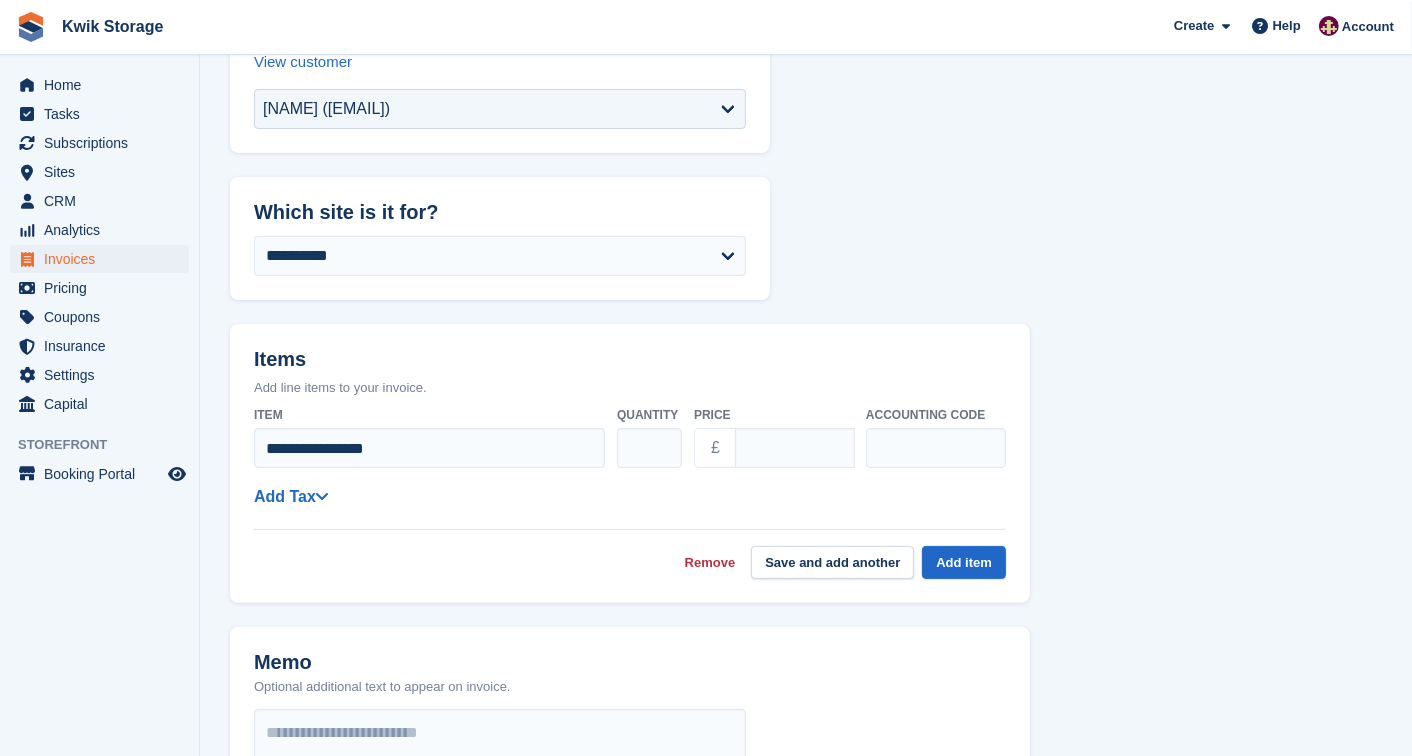 scroll, scrollTop: 222, scrollLeft: 0, axis: vertical 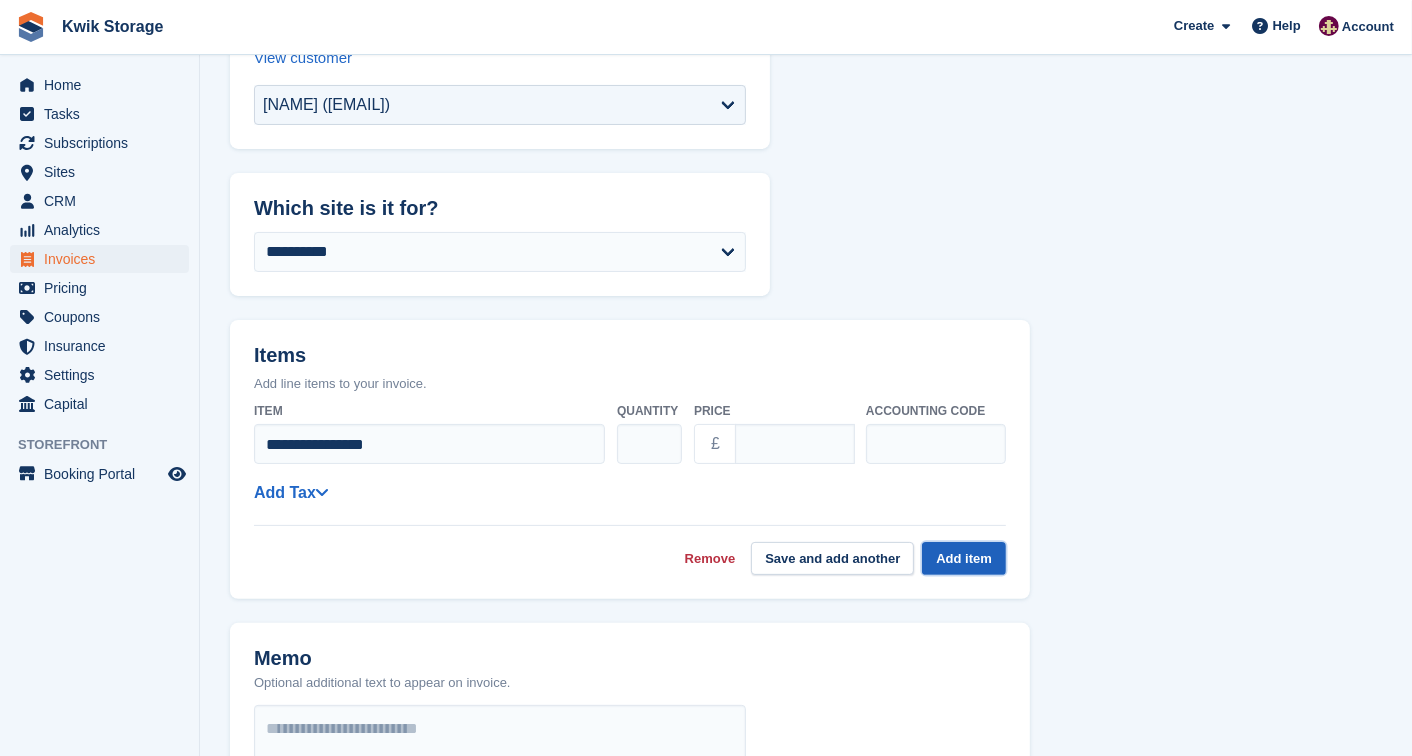 click on "Add item" at bounding box center (964, 558) 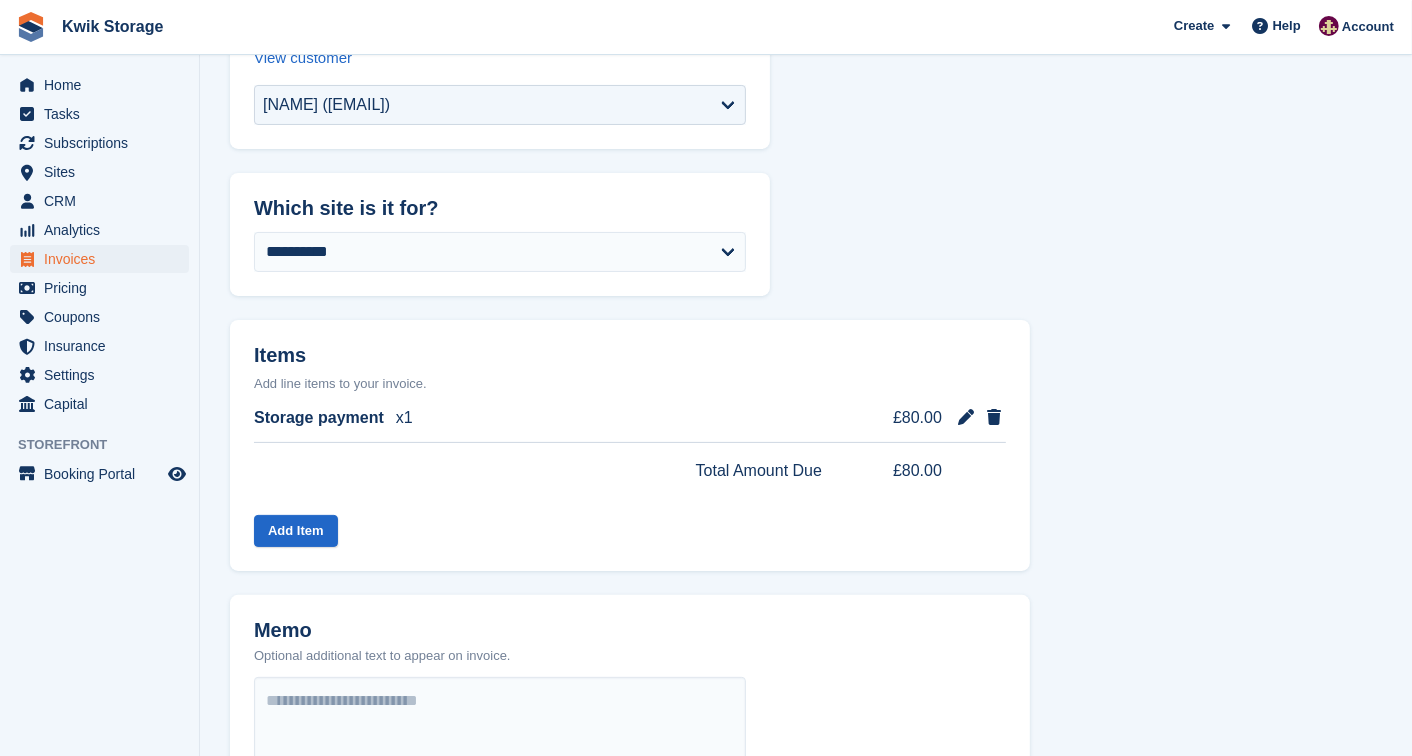 click on "**********" at bounding box center (806, 589) 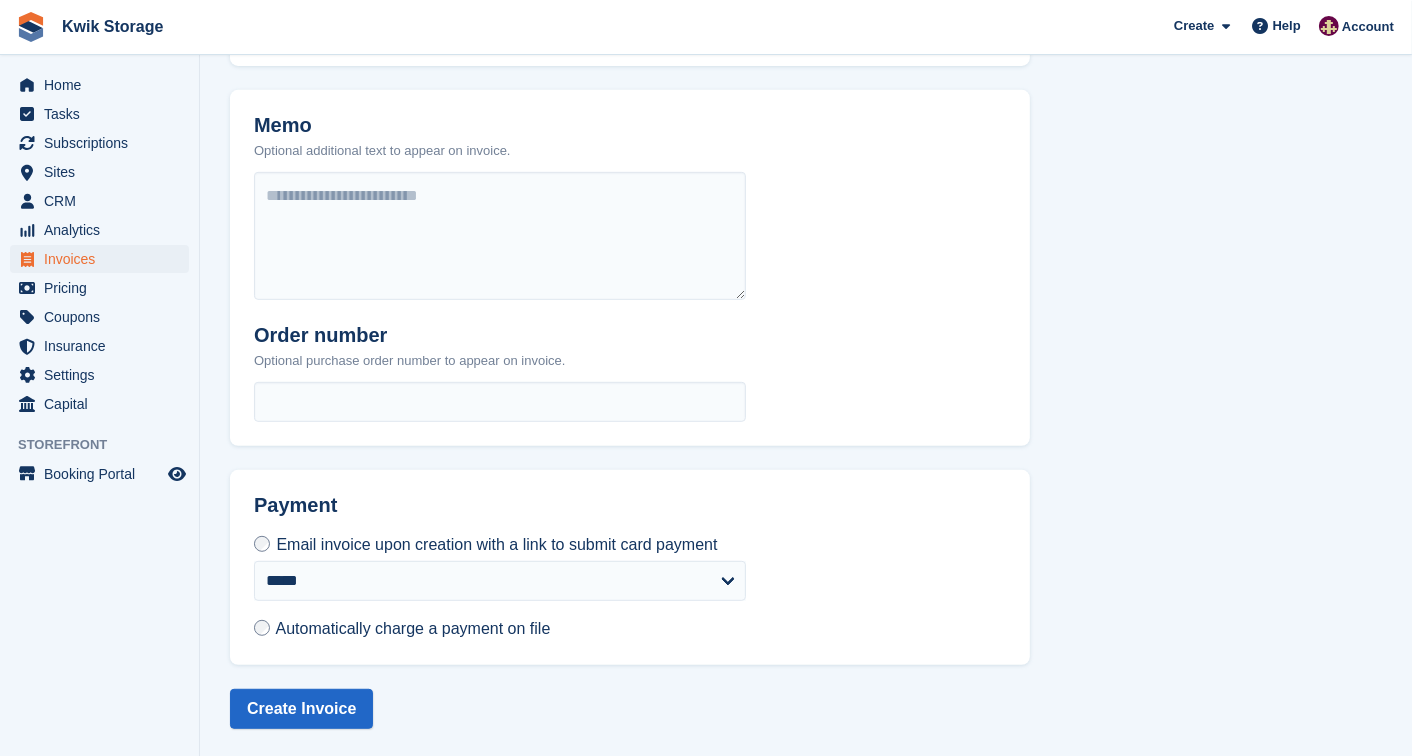 scroll, scrollTop: 728, scrollLeft: 0, axis: vertical 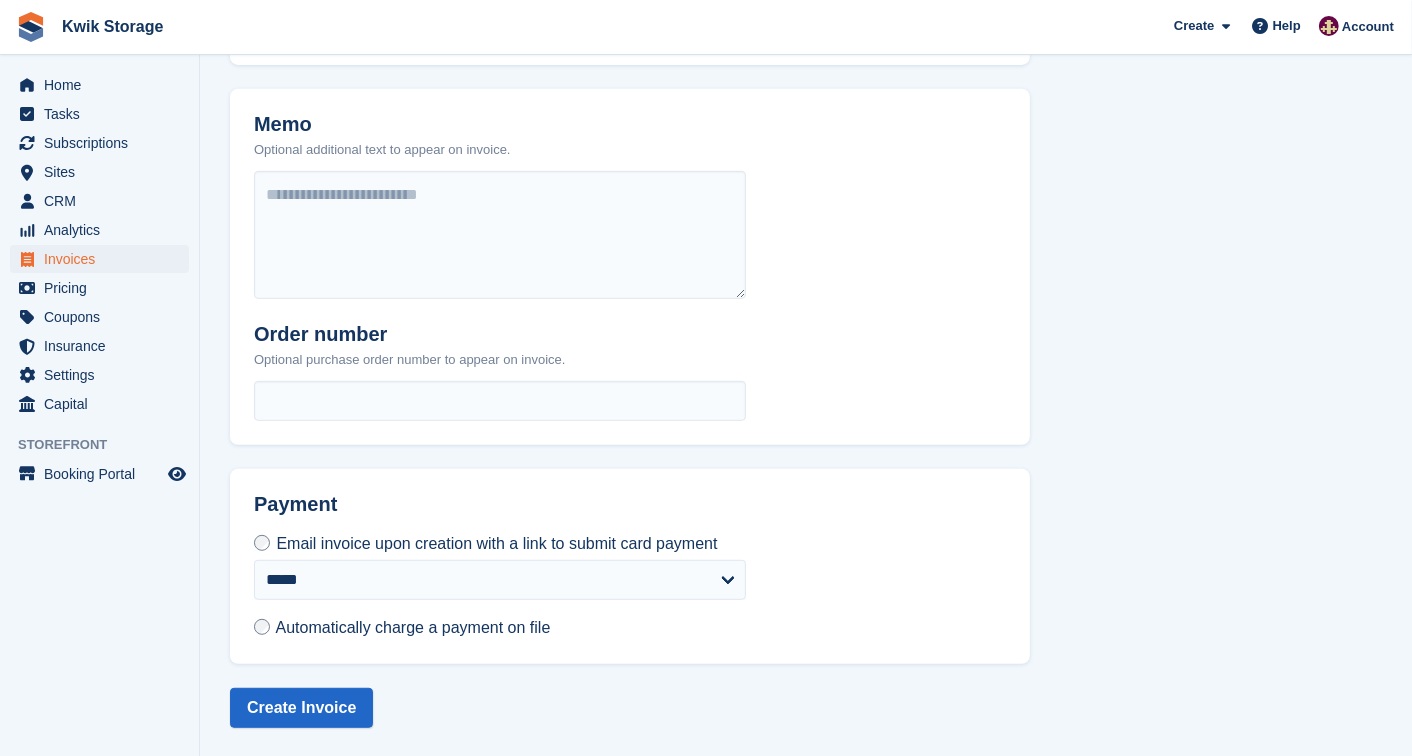 click on "Automatically charge a payment on file" at bounding box center [413, 627] 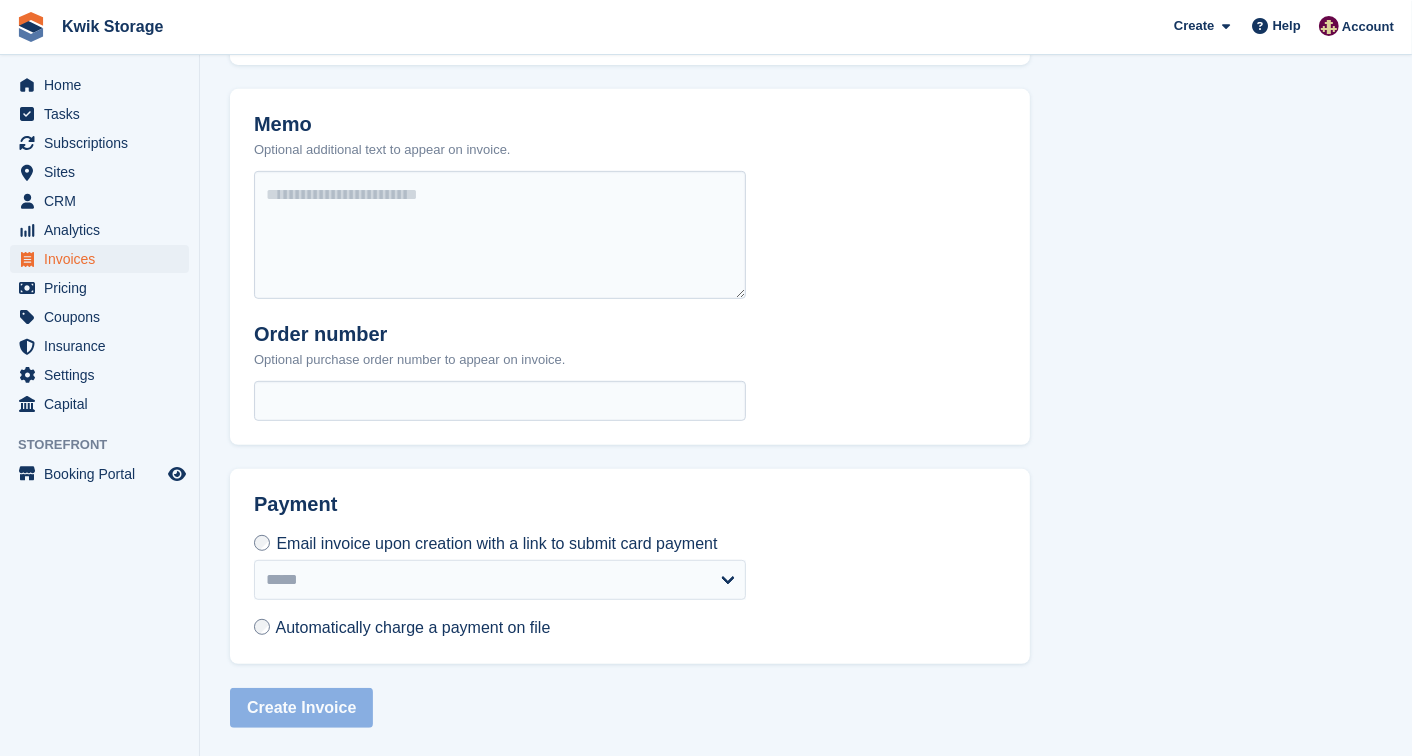 select on "******" 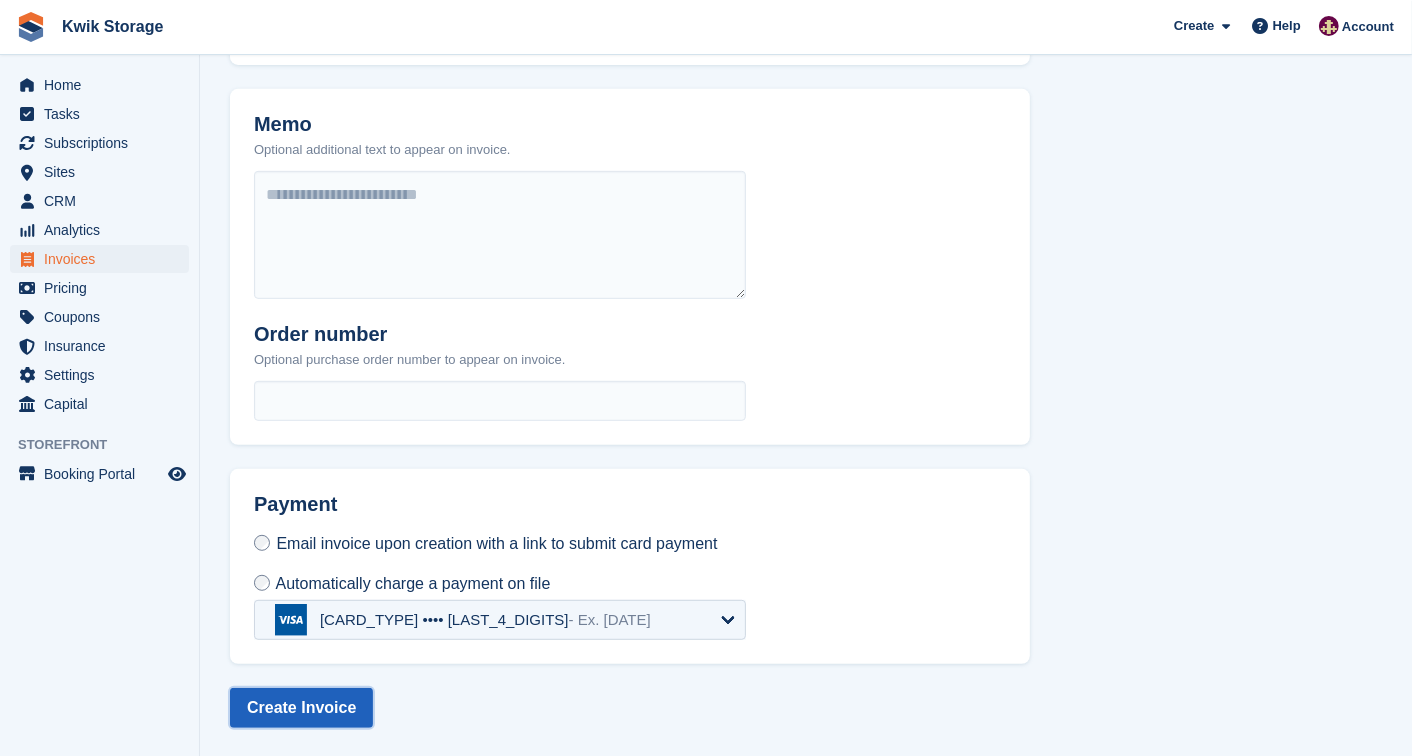 click on "Create Invoice" at bounding box center (301, 708) 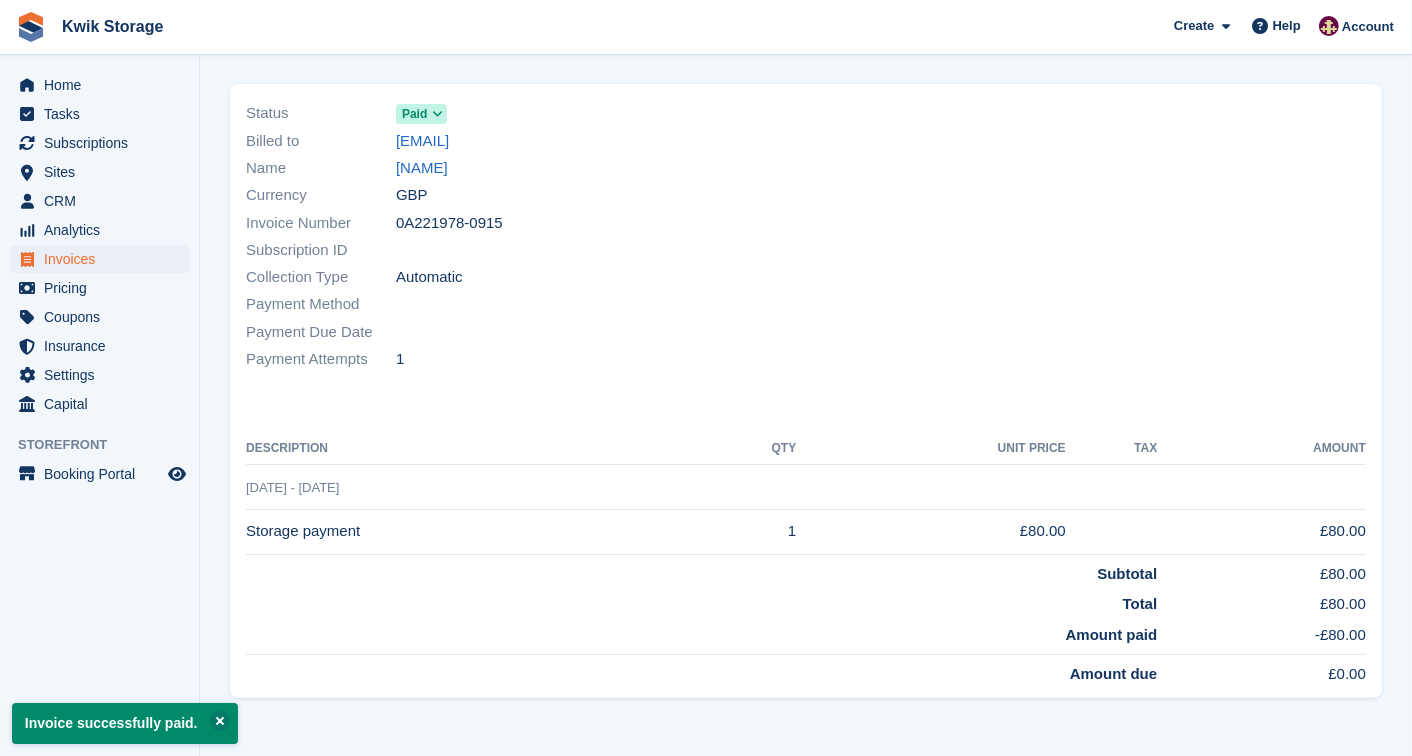 scroll, scrollTop: 0, scrollLeft: 0, axis: both 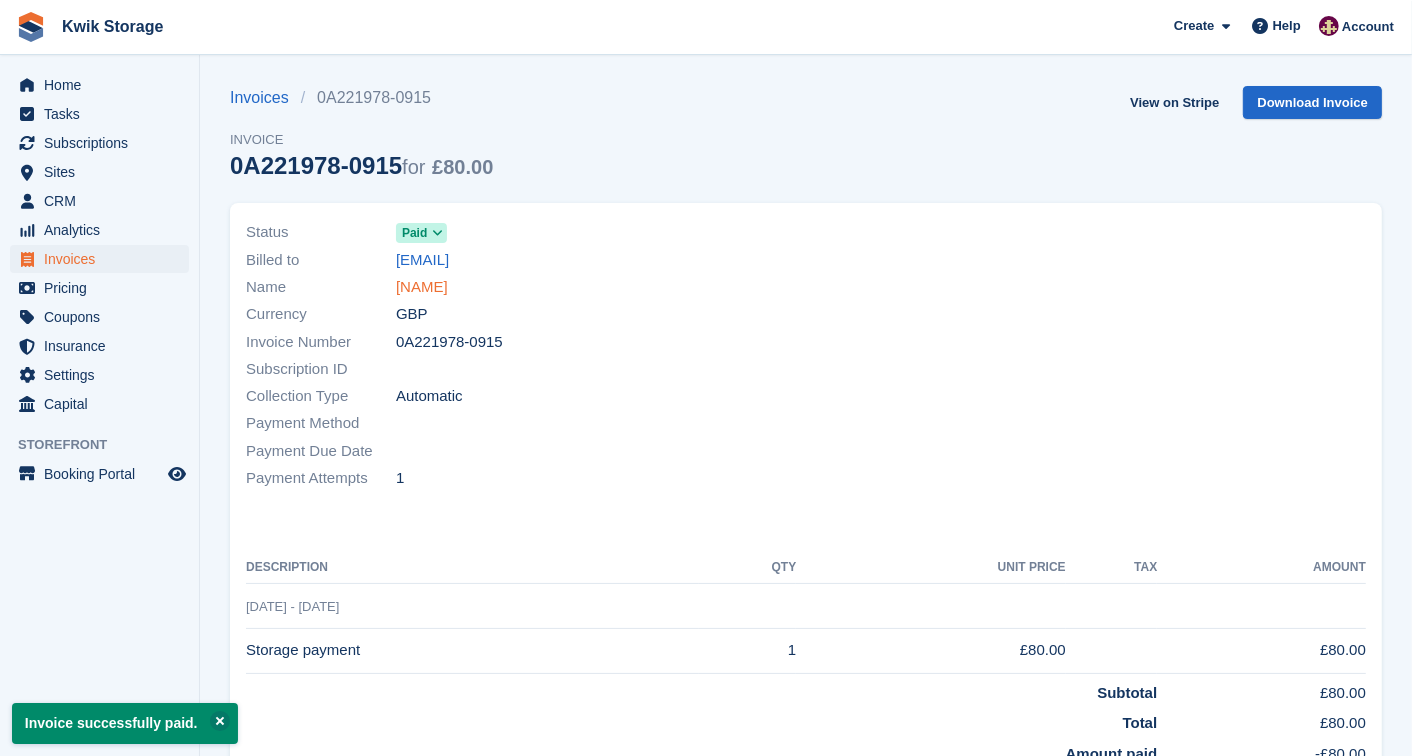 click on "[NAME]" at bounding box center (422, 287) 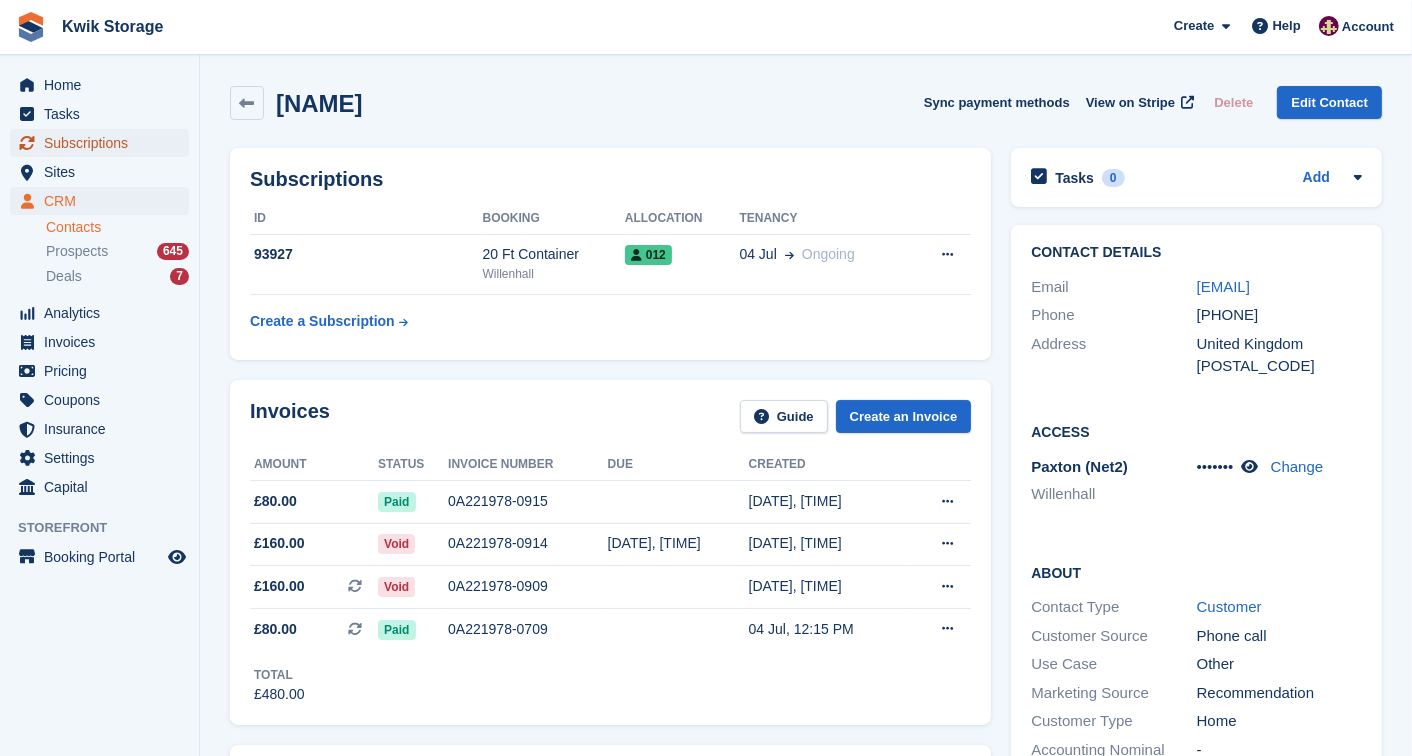 click on "Subscriptions" at bounding box center [104, 143] 